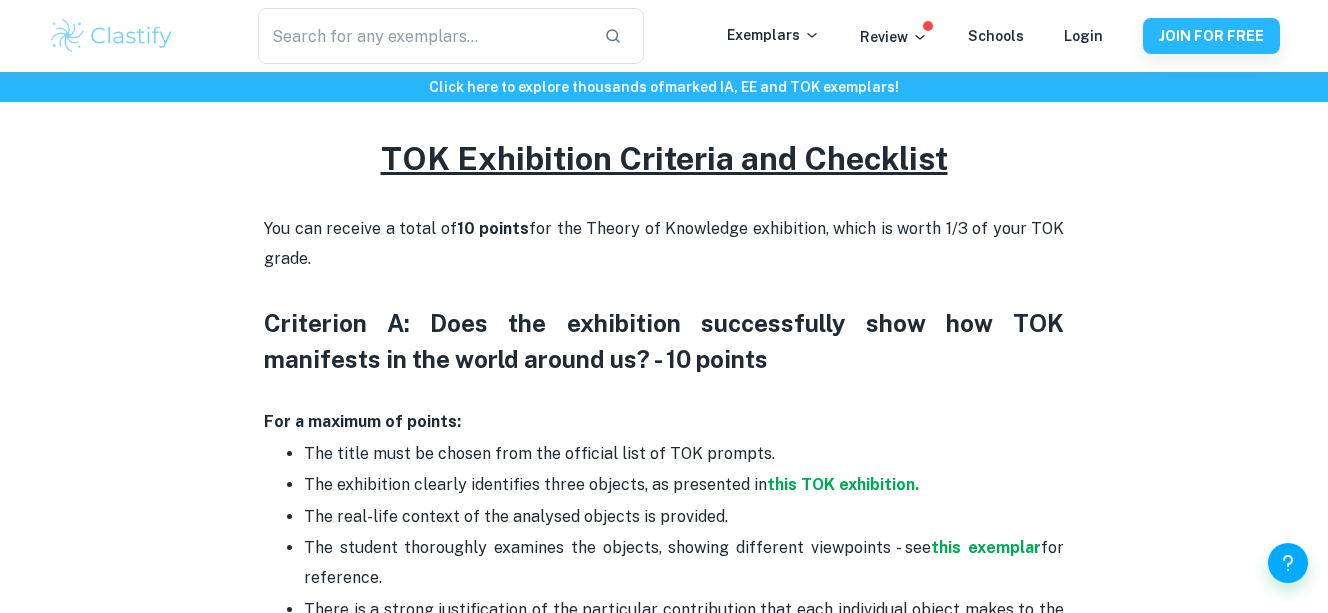 scroll, scrollTop: 700, scrollLeft: 0, axis: vertical 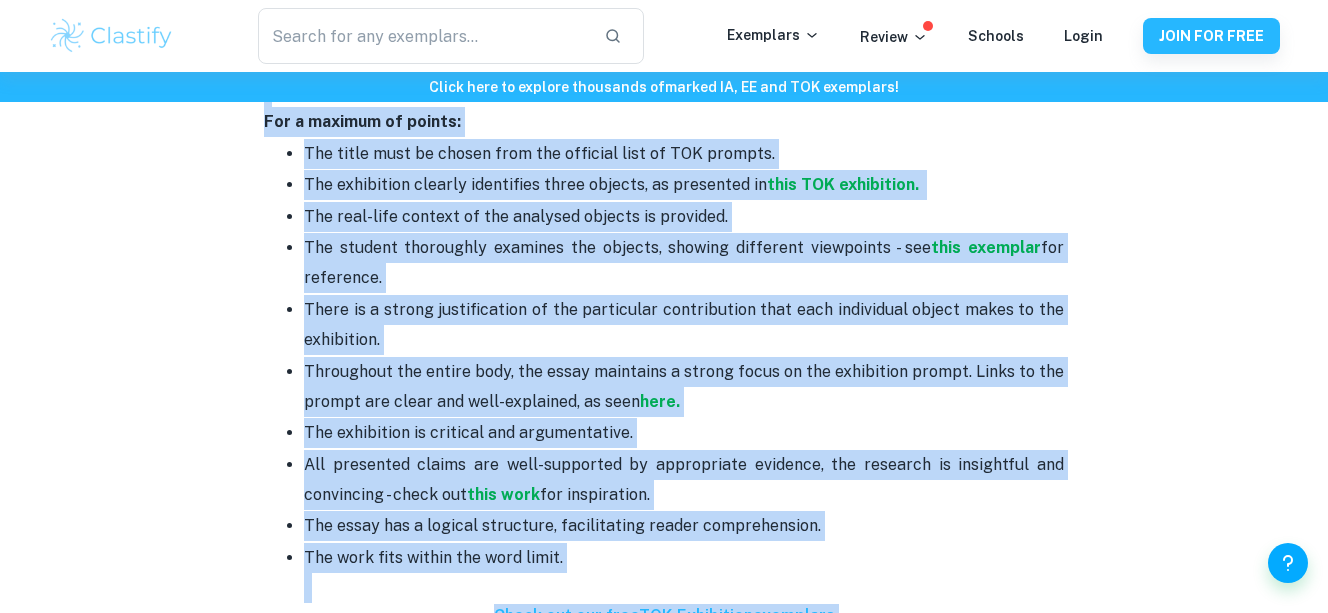 drag, startPoint x: 379, startPoint y: 255, endPoint x: 481, endPoint y: 341, distance: 133.41664 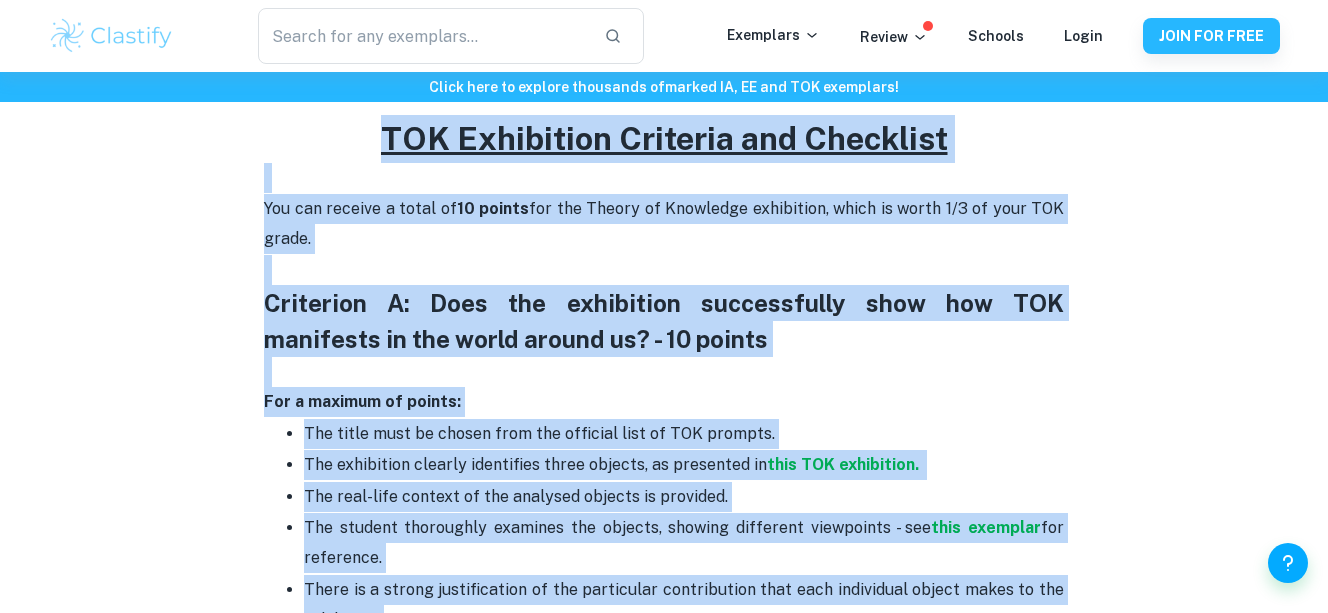 scroll, scrollTop: 800, scrollLeft: 0, axis: vertical 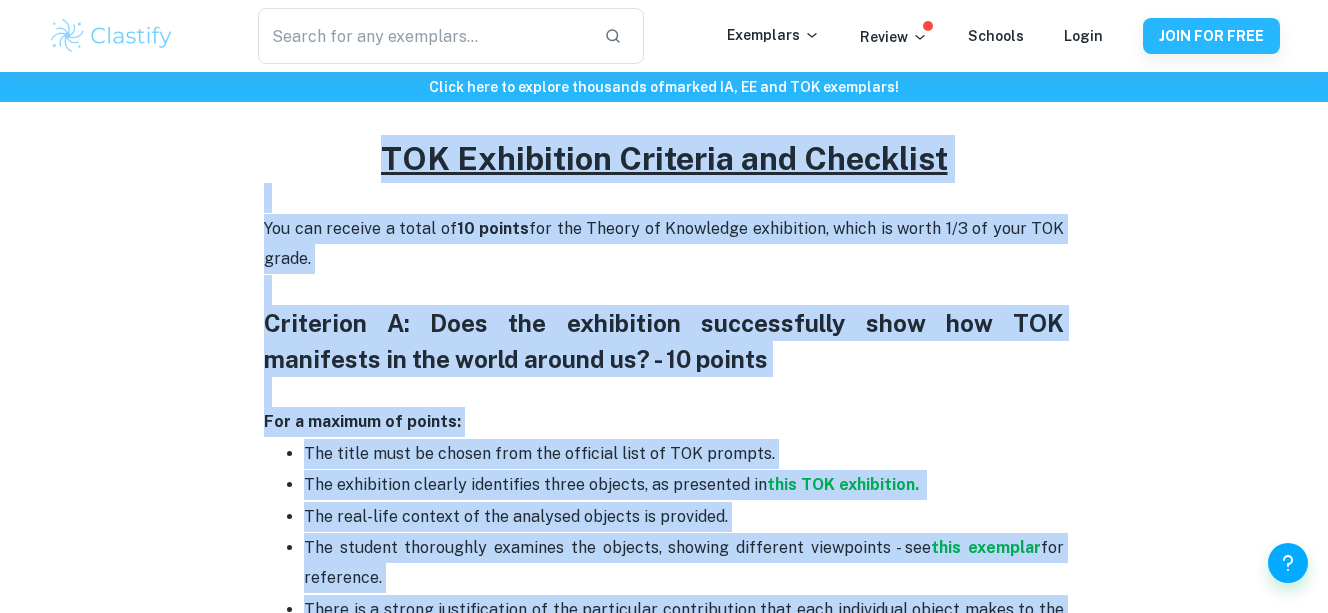 click on "Criterion A: Does the exhibition successfully show how TOK manifests in the world around us? - 10 points" at bounding box center (664, 341) 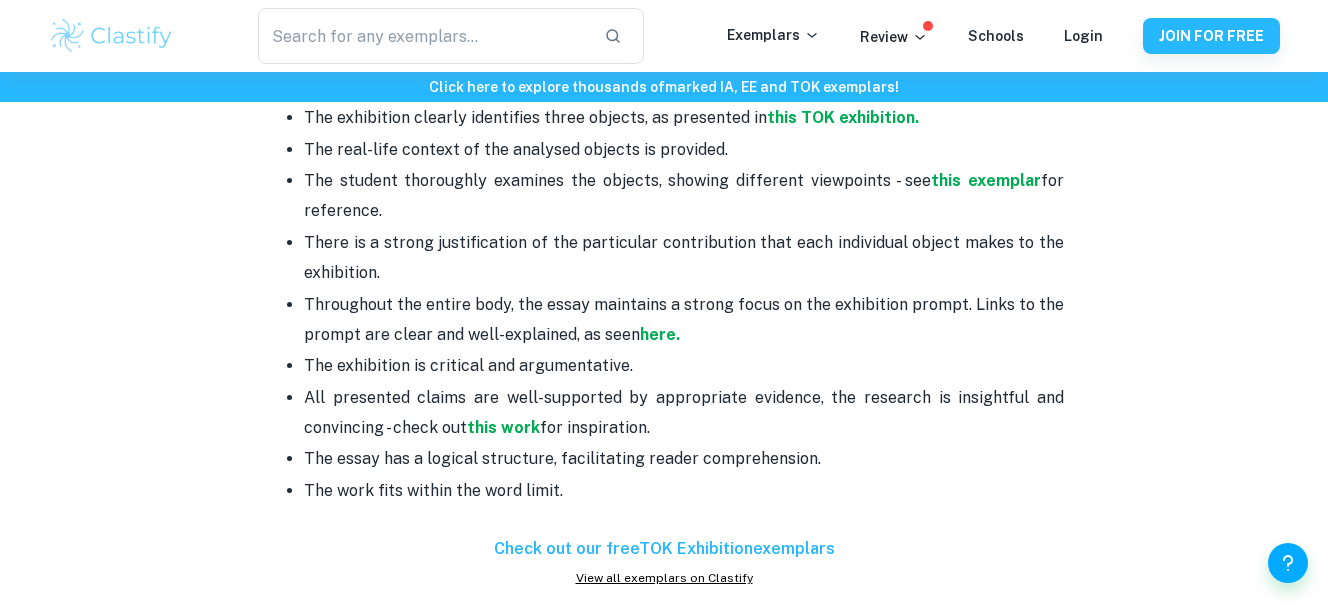 scroll, scrollTop: 1200, scrollLeft: 0, axis: vertical 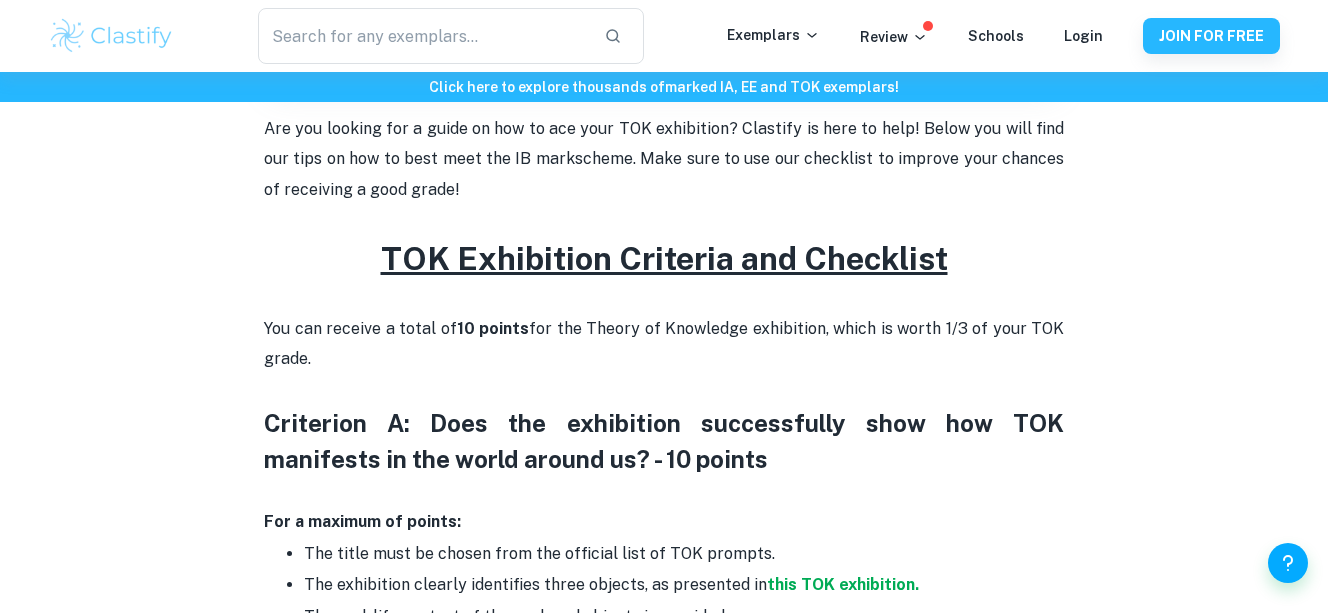 drag, startPoint x: 571, startPoint y: 468, endPoint x: 369, endPoint y: 268, distance: 284.26044 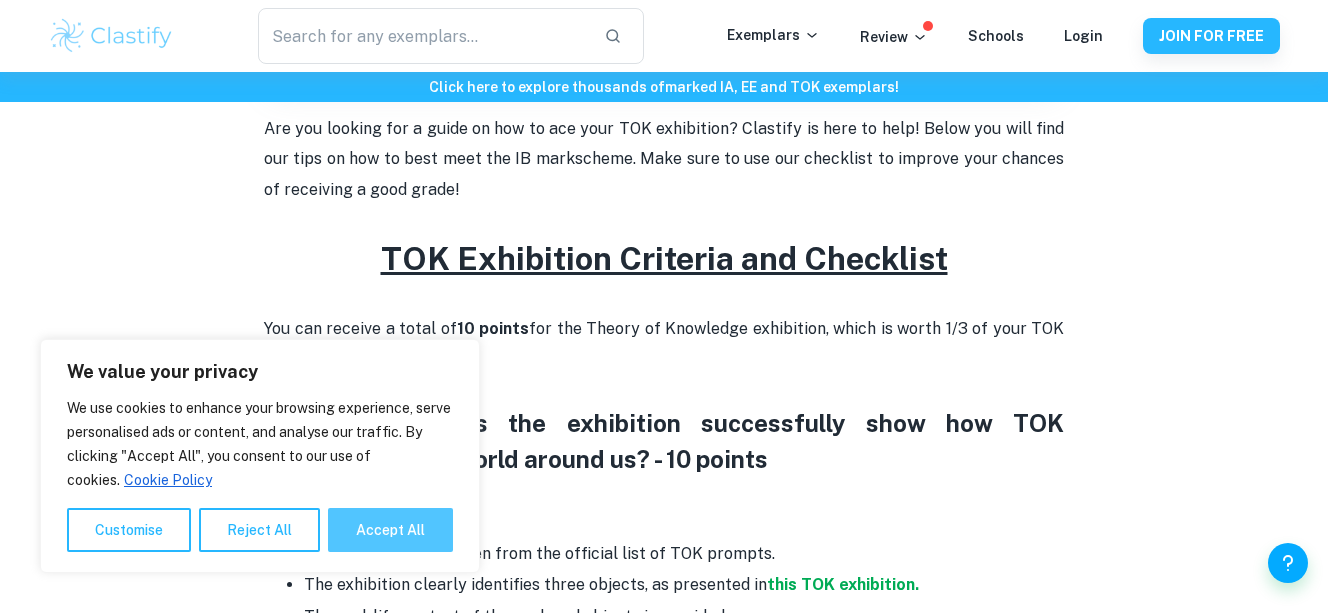 click on "Accept All" at bounding box center (390, 530) 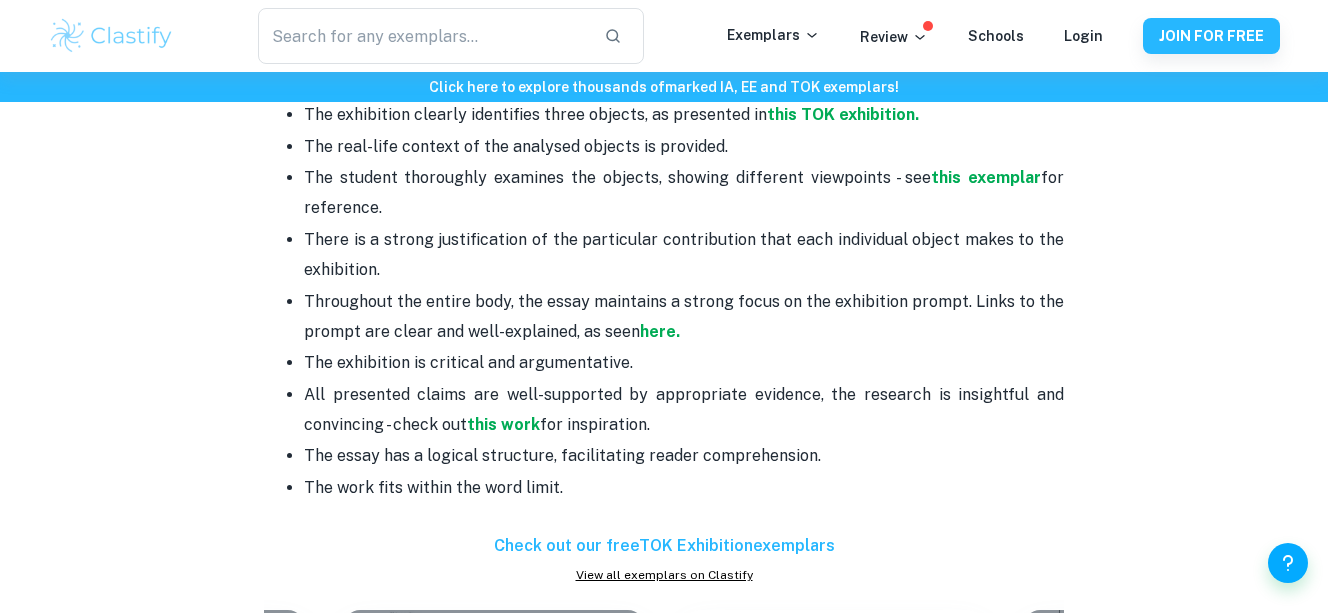 scroll, scrollTop: 1300, scrollLeft: 0, axis: vertical 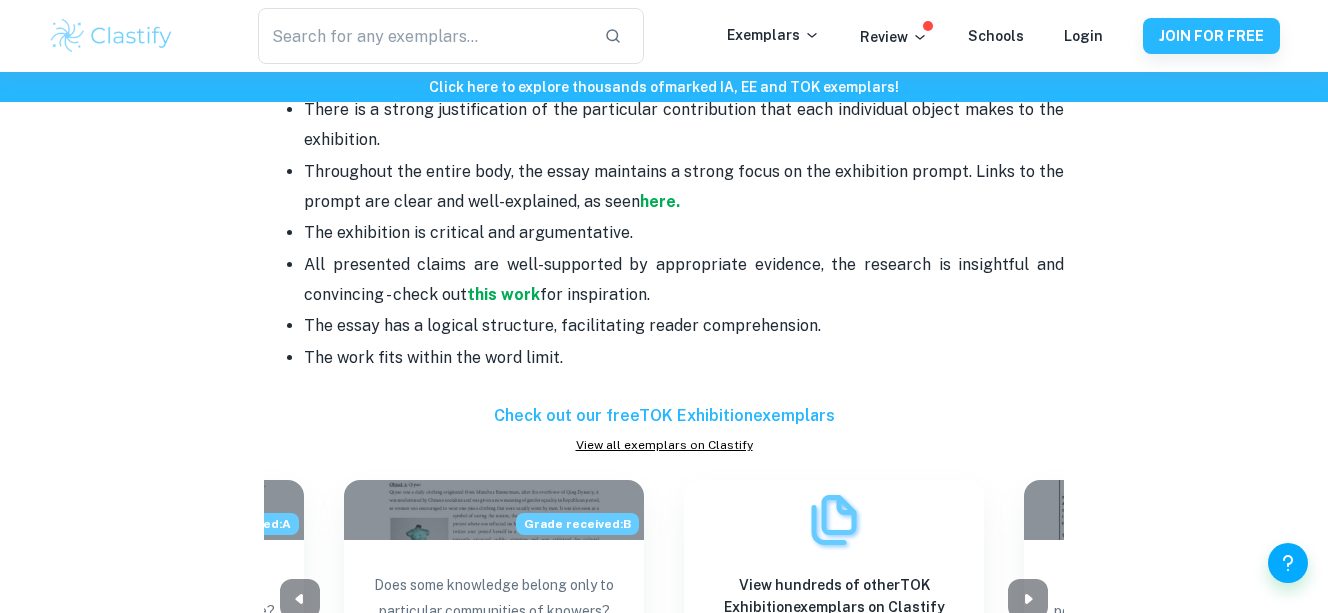 click on "The essay has a logical structure, facilitating reader comprehension." at bounding box center (684, 326) 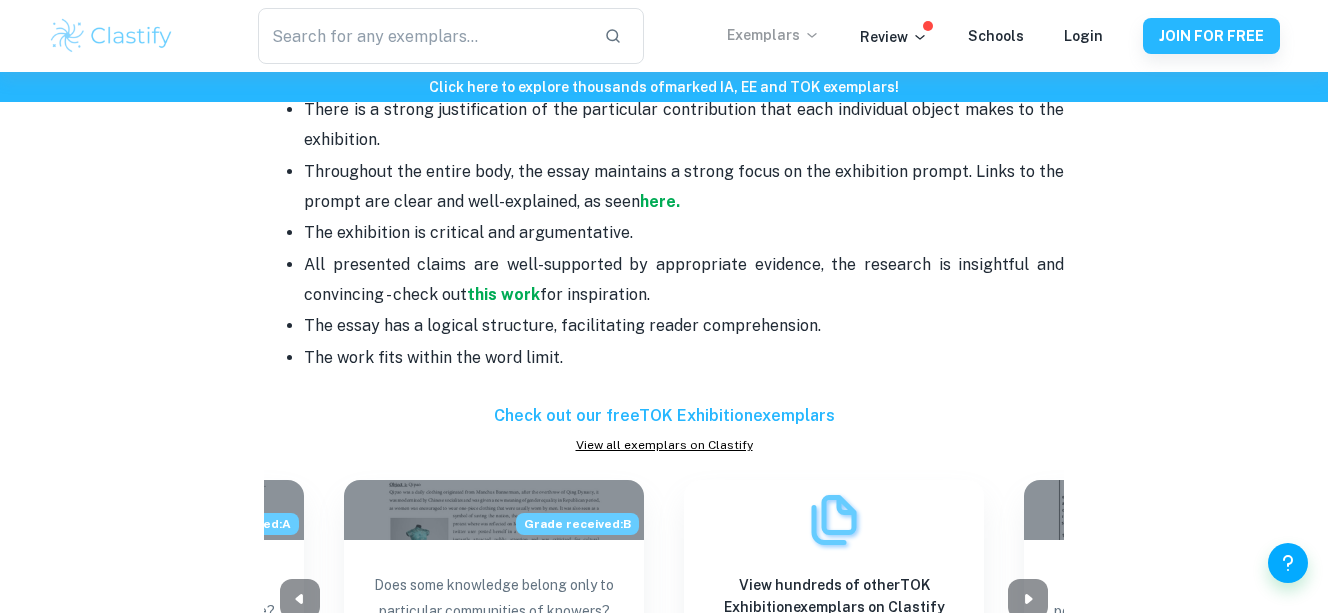 click on "Exemplars" at bounding box center (773, 35) 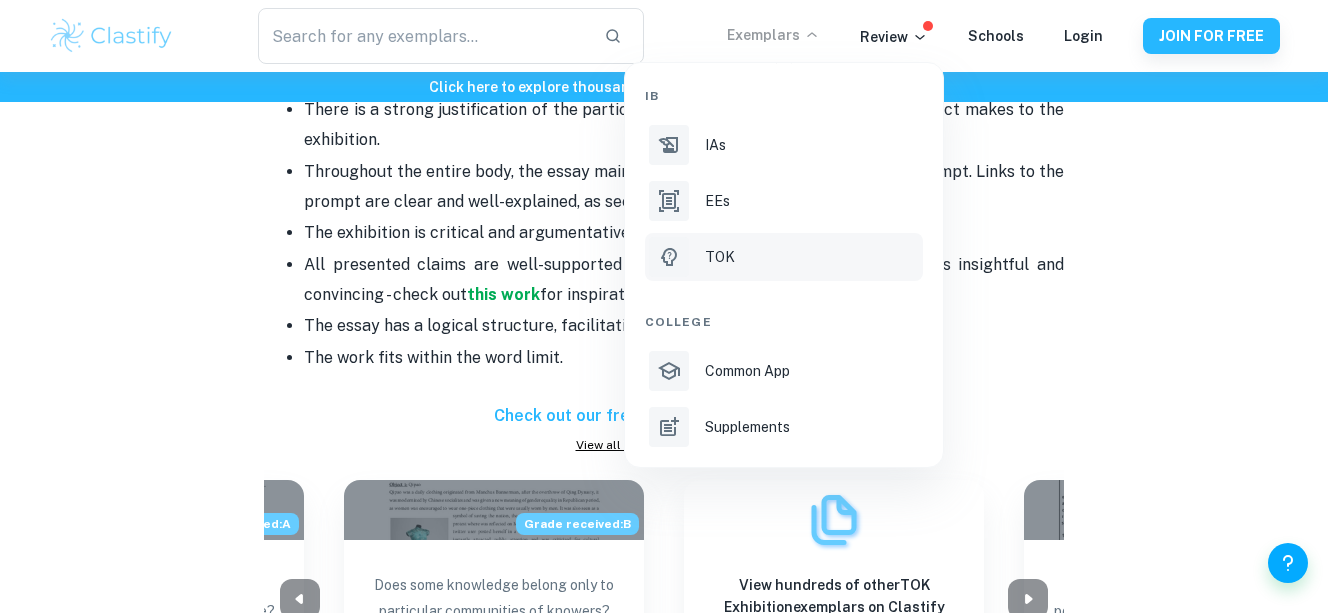 click on "TOK" at bounding box center (720, 257) 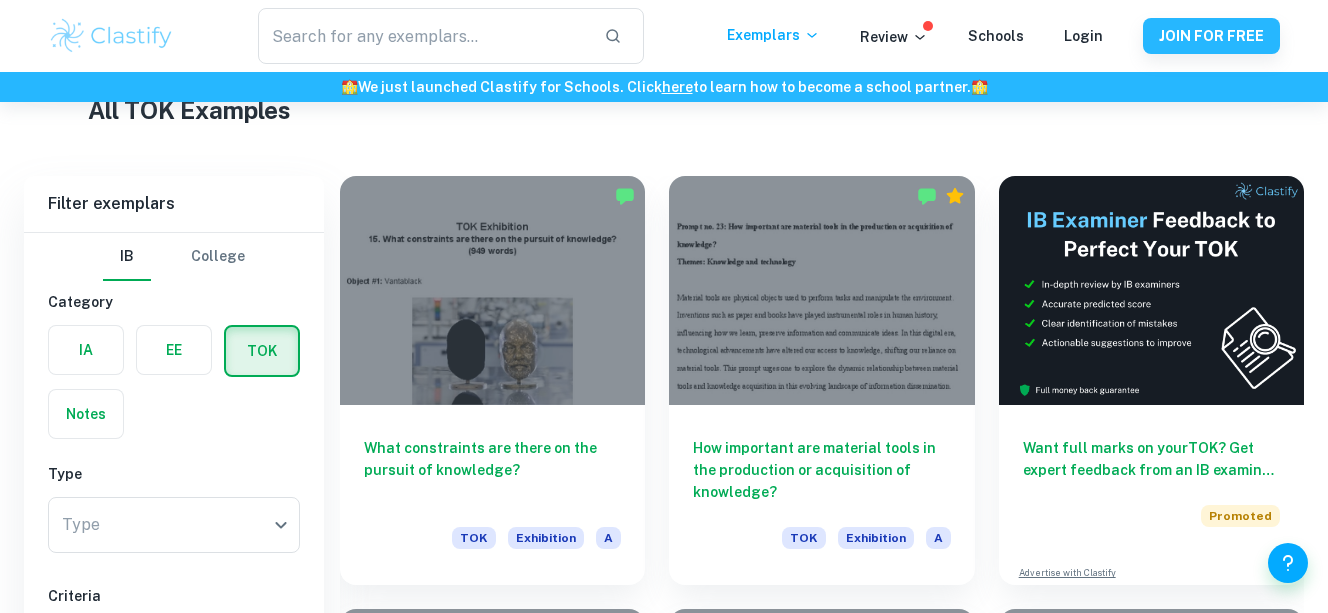 scroll, scrollTop: 500, scrollLeft: 0, axis: vertical 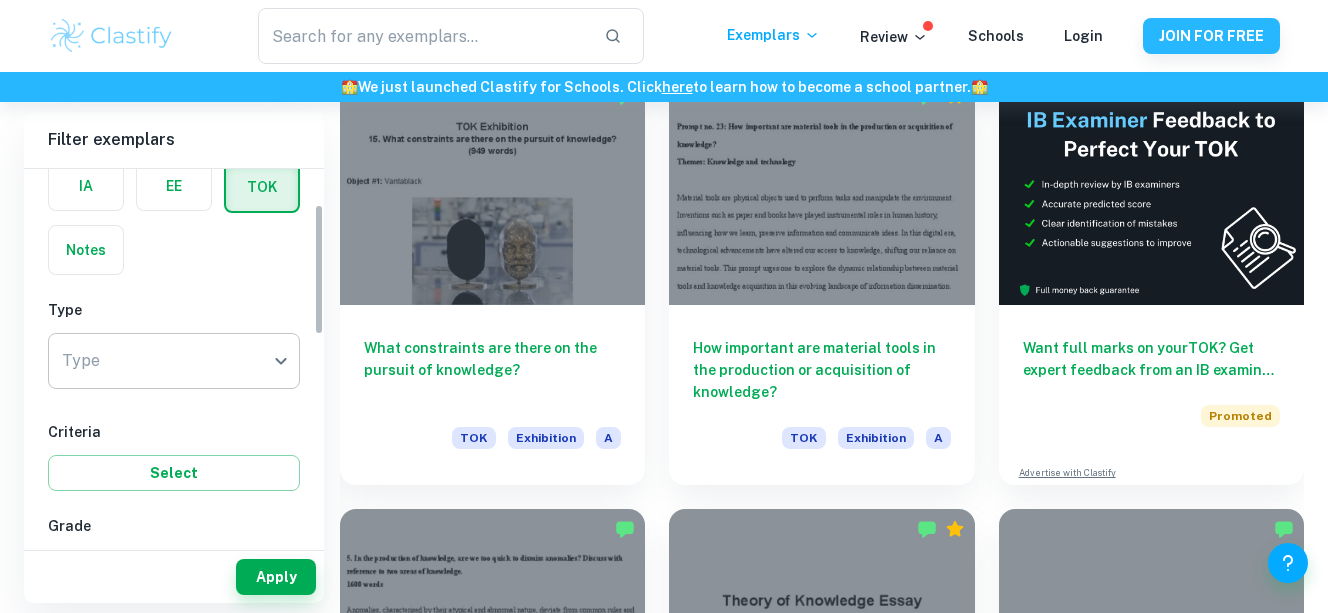 click on "We value your privacy We use cookies to enhance your browsing experience, serve personalised ads or content, and analyse our traffic. By clicking "Accept All", you consent to our use of cookies.   Cookie Policy Customise   Reject All   Accept All   Customise Consent Preferences   We use cookies to help you navigate efficiently and perform certain functions. You will find detailed information about all cookies under each consent category below. The cookies that are categorised as "Necessary" are stored on your browser as they are essential for enabling the basic functionalities of the site. ...  Show more For more information on how Google's third-party cookies operate and handle your data, see:   Google Privacy Policy Necessary Always Active Necessary cookies are required to enable the basic features of this site, such as providing secure log-in or adjusting your consent preferences. These cookies do not store any personally identifiable data. Functional Analytics Performance Advertisement Uncategorised" at bounding box center (664, -92) 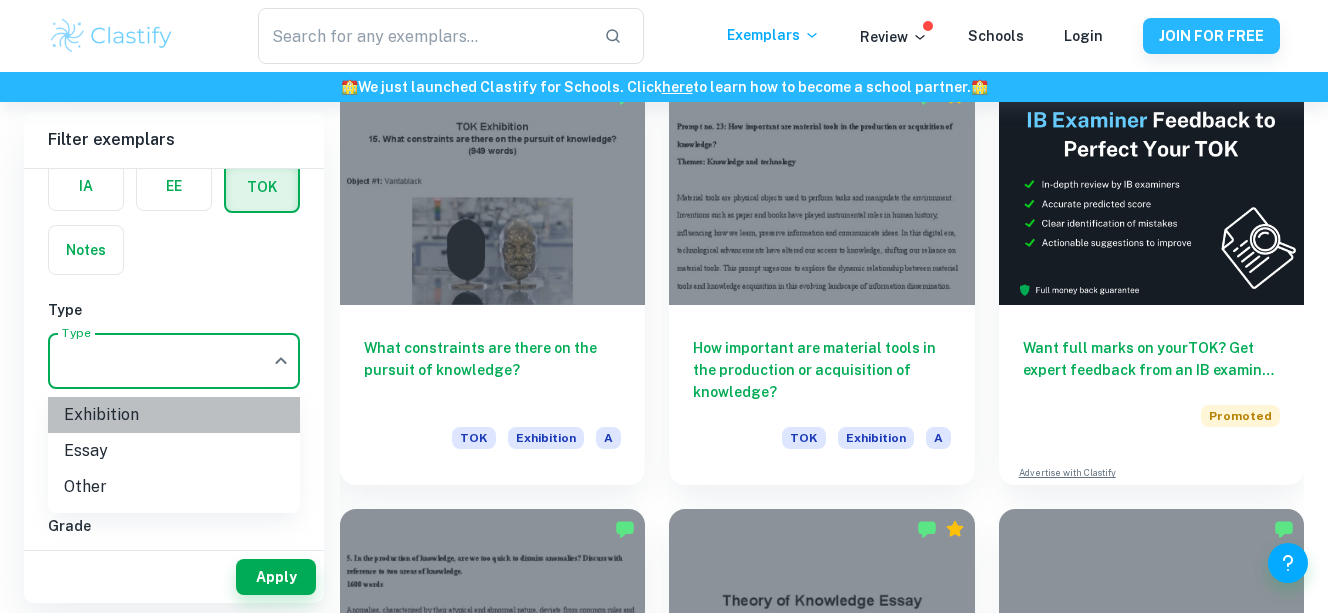 click on "Exhibition" at bounding box center (174, 415) 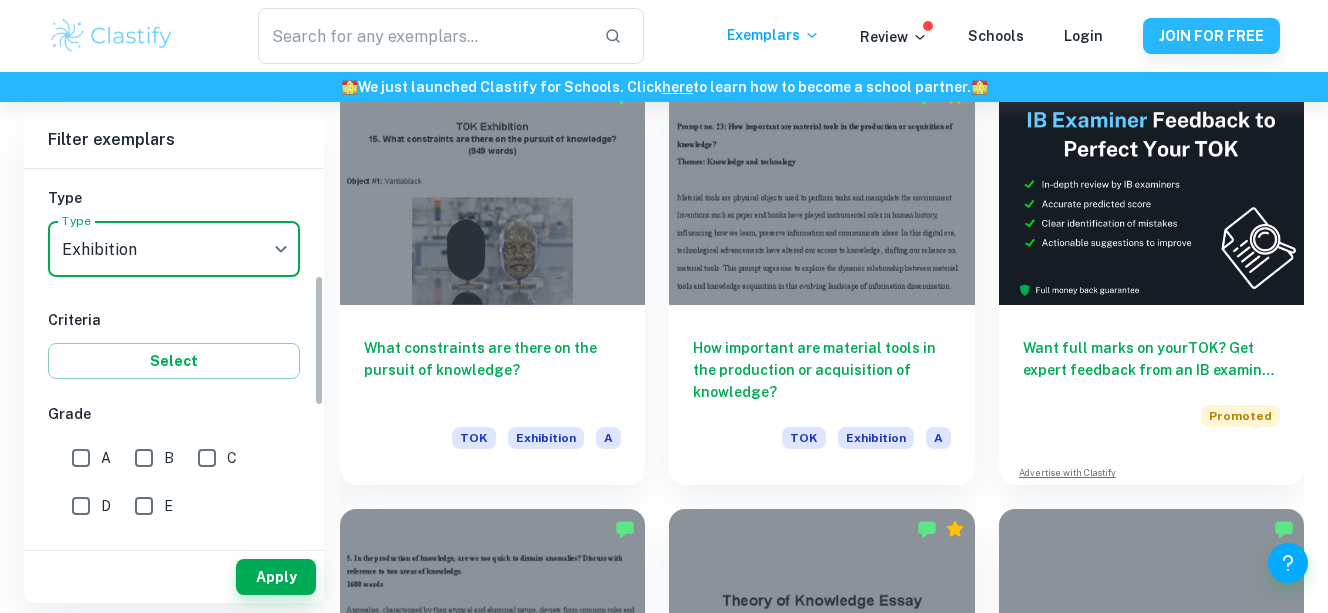 scroll, scrollTop: 400, scrollLeft: 0, axis: vertical 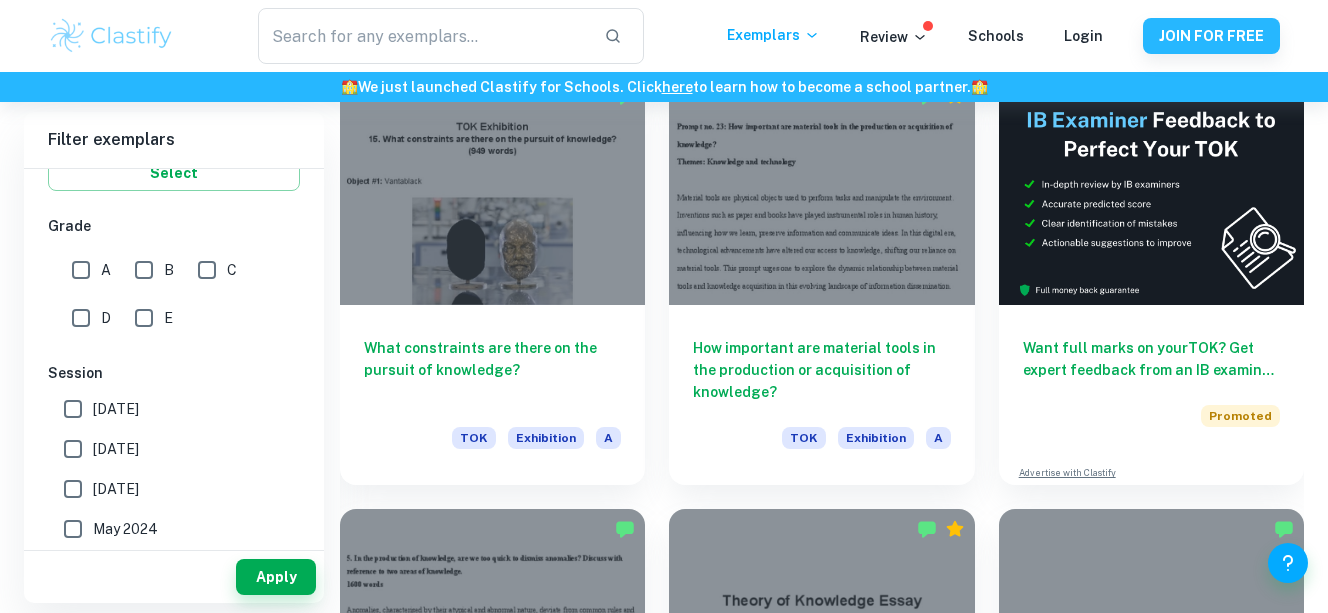 click on "A" at bounding box center (106, 270) 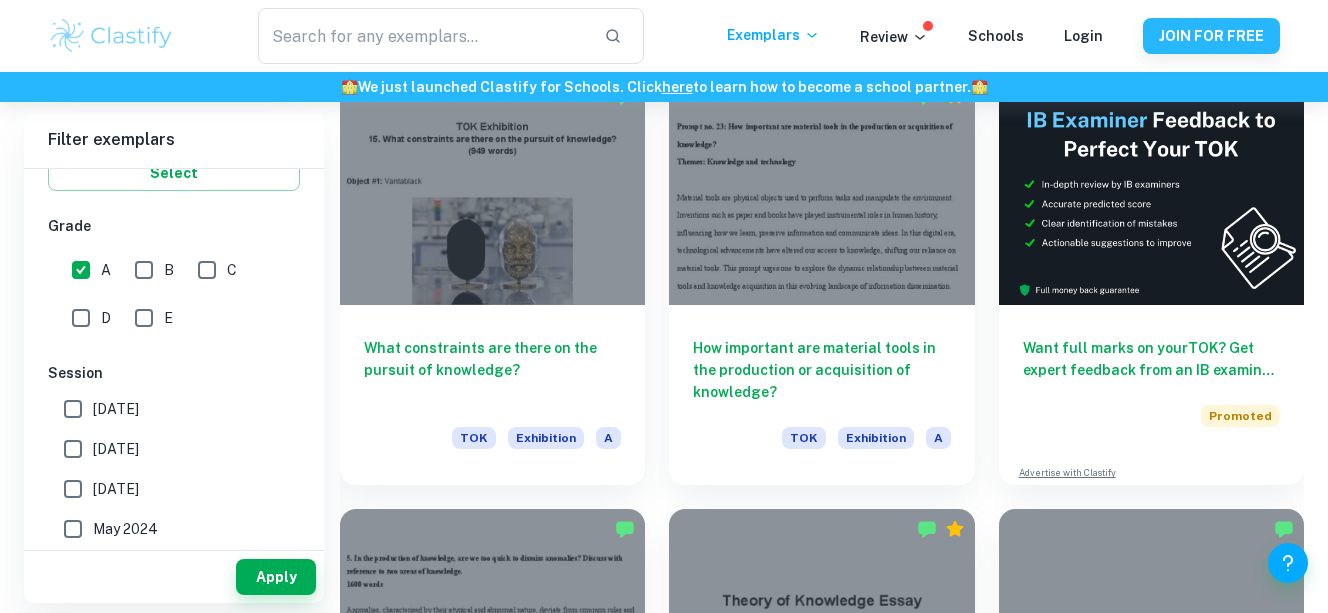 scroll, scrollTop: 600, scrollLeft: 0, axis: vertical 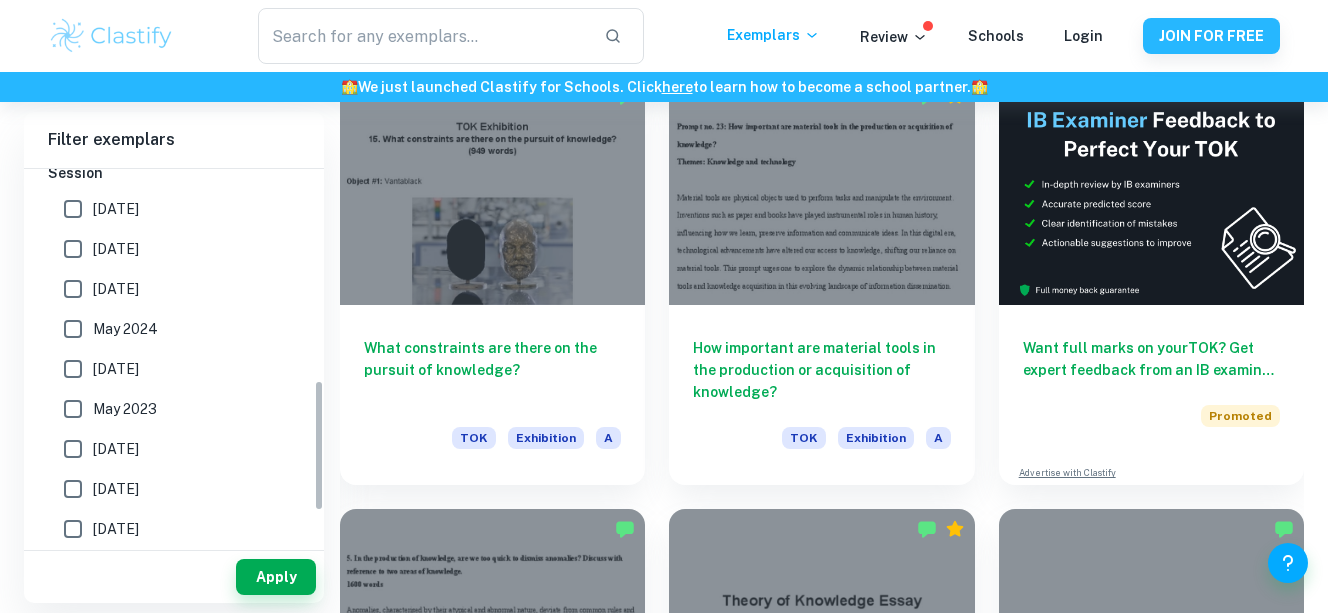 click on "Apply" at bounding box center (174, 577) 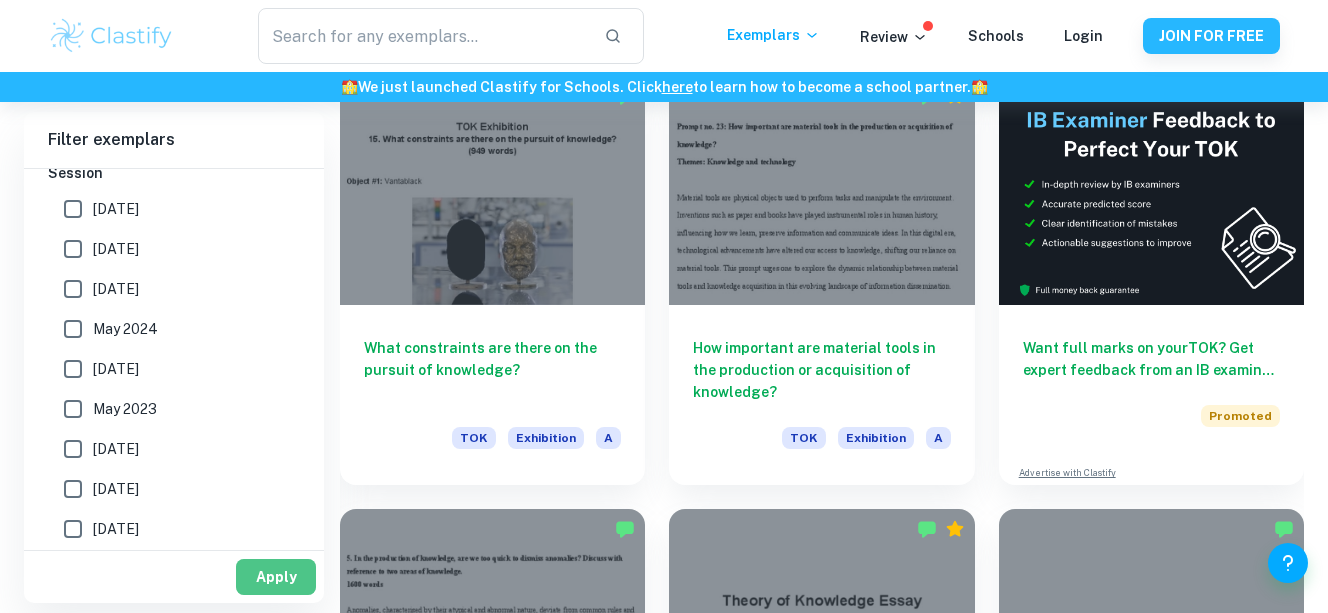 click on "Apply" at bounding box center [276, 577] 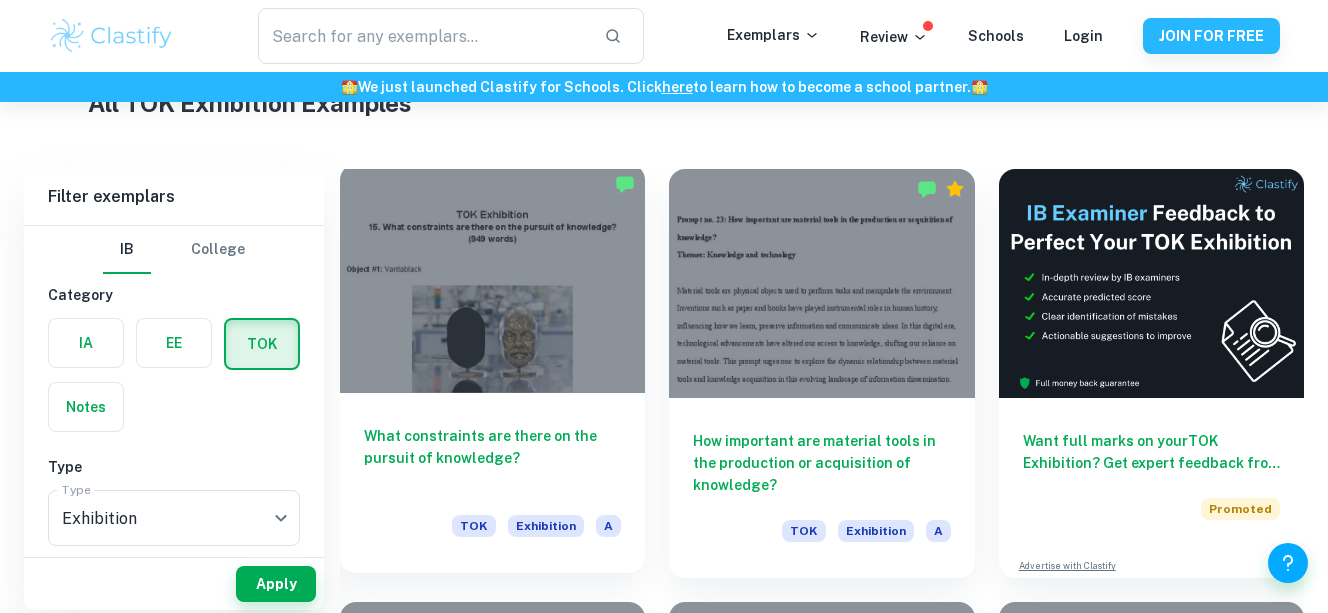 scroll, scrollTop: 500, scrollLeft: 0, axis: vertical 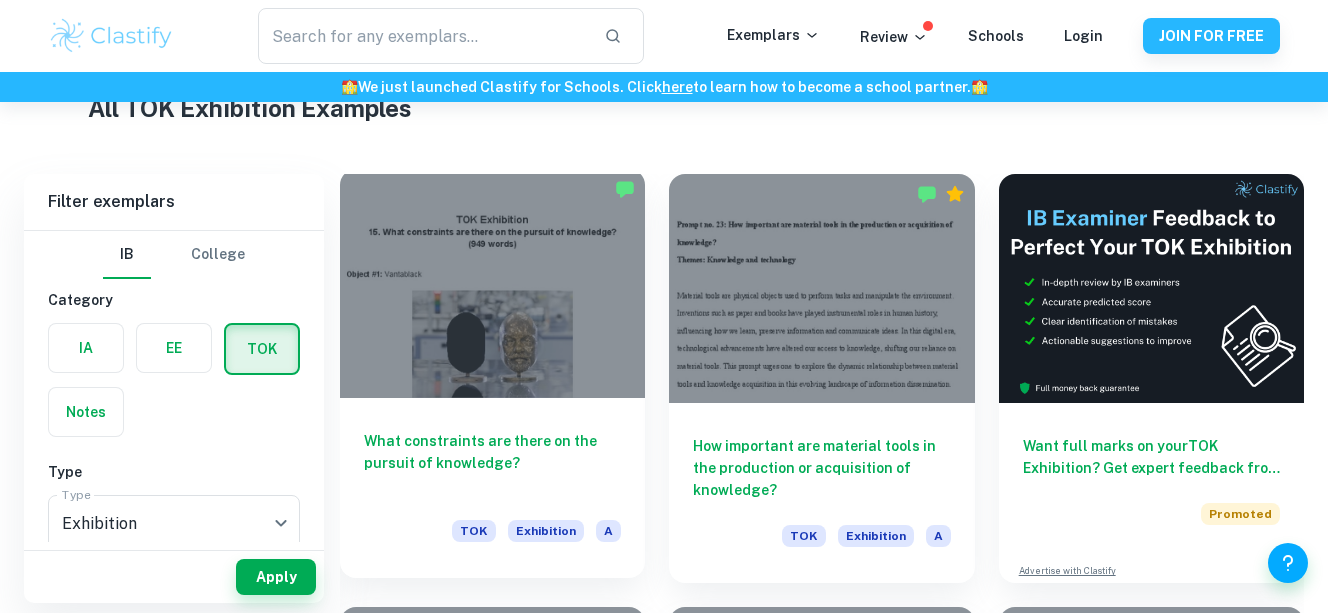 click on "What constraints are there on the pursuit of knowledge?" at bounding box center (492, 463) 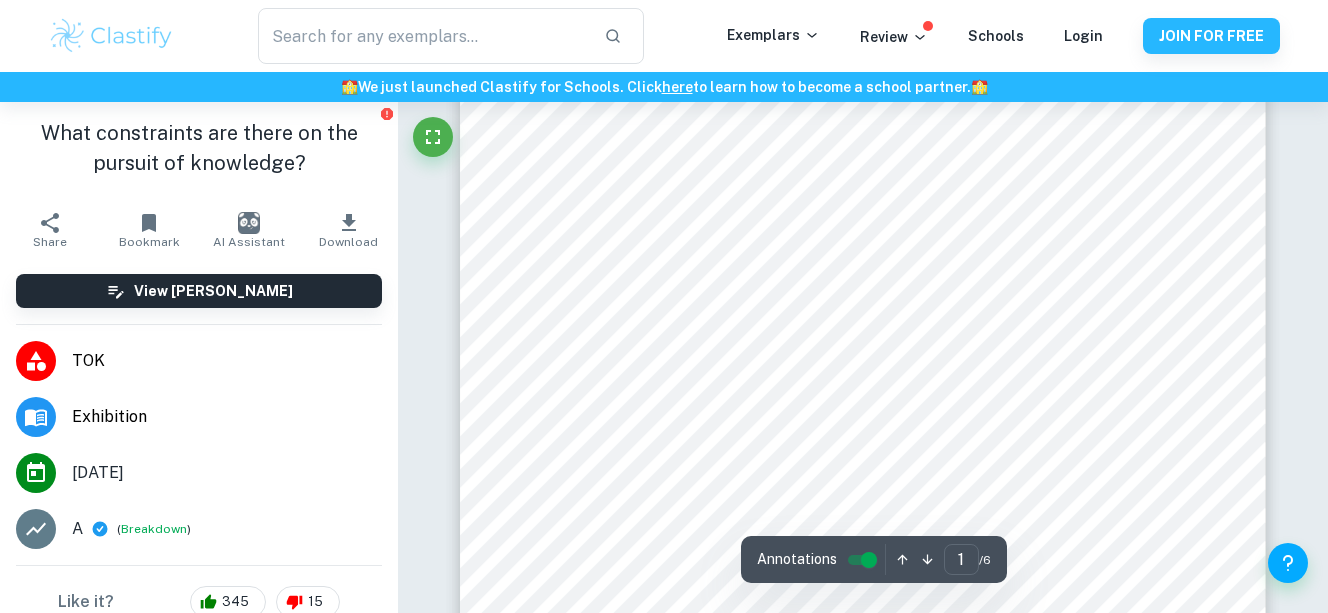 scroll, scrollTop: 500, scrollLeft: 0, axis: vertical 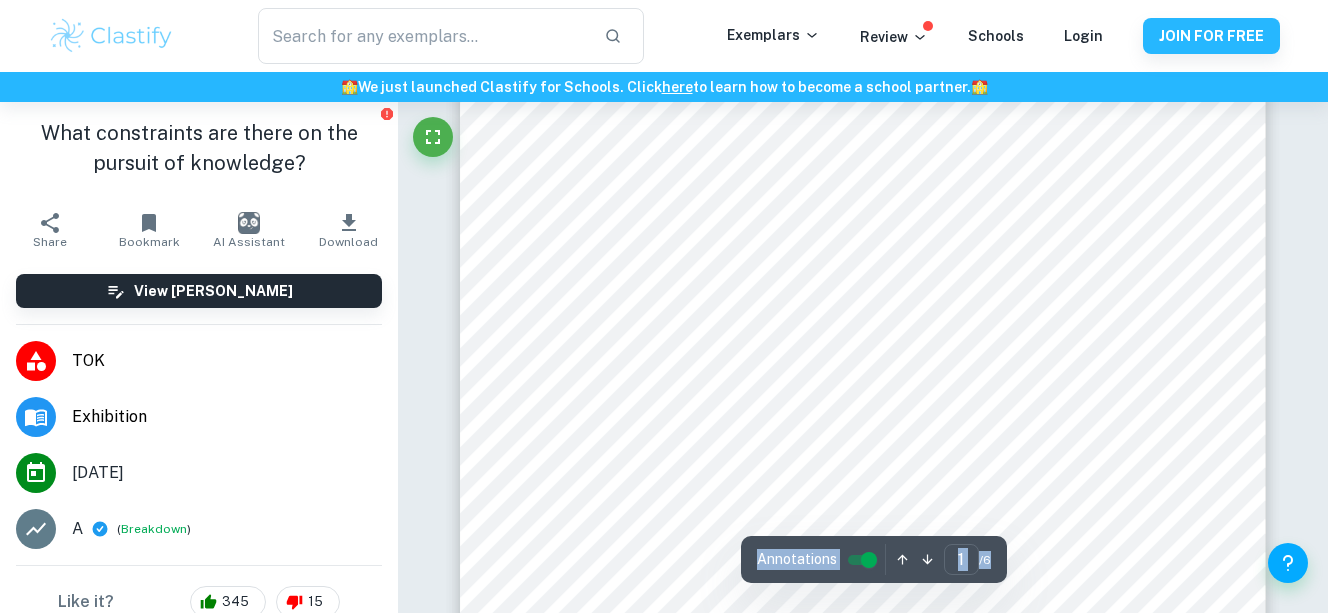 click on "Correct Criterion A :   The work is based on one of the 35 Prompts released by the IBO for the examination session Comment:  The TOK essay is based on the prompt, "What constraints are there on the pursuit of knowledge?" as it discusses various constraints through specific objects. Correct Other :   Comment: Unlock access to all  examiner  comments with Clastify Premium Upgrade Now   Correct Criterion A :   The Exhibition clearly identifies 3 objects, all linked to the chosen prompt Comment:  The TOK exhibition identifies three objects: Vantablack, photo manipulation during the Great Purge, and Article 160 of the Constitution of Malaysia, each linked to the prompt regarding constraints on the pursuit of knowledge. Correct Criterion A :   The Exhibition clearly identifies 3 objects, all linked to the chosen prompt Comment: Correct Criterion A :   The Exhibition clearly identifies 3 objects, all linked to the chosen prompt Comment: Incorrect Criterion A :   Comment: Unlock access to all  examiner Upgrade Now" at bounding box center (863, 2838) 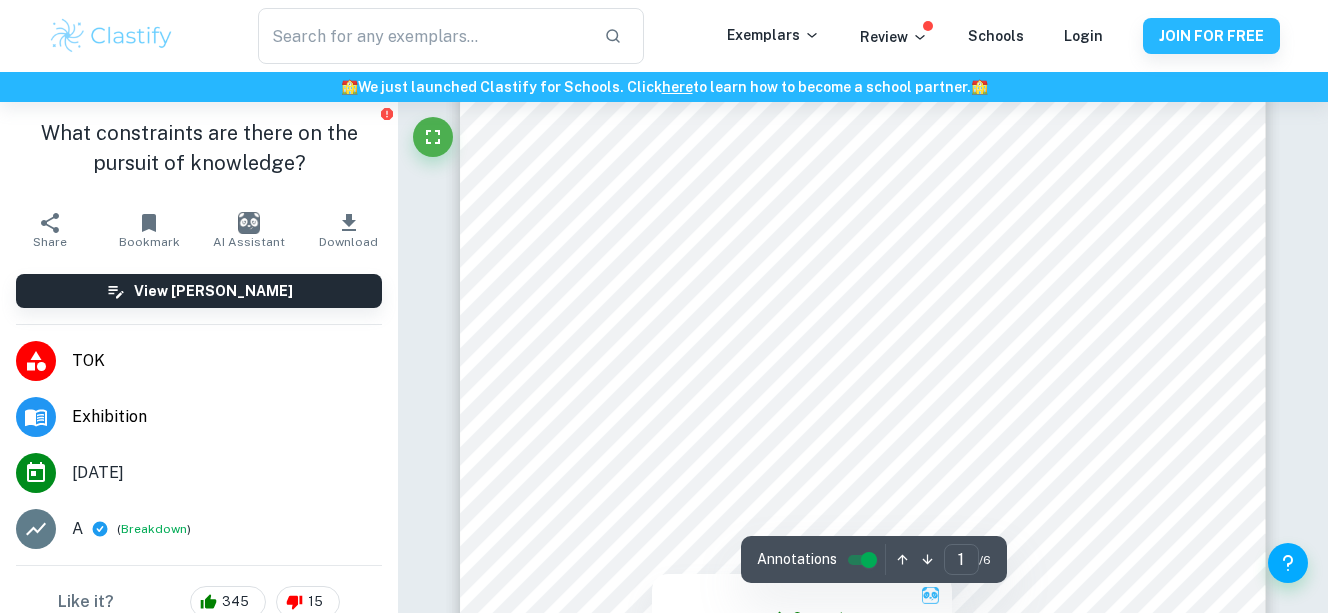 click at bounding box center [851, 351] 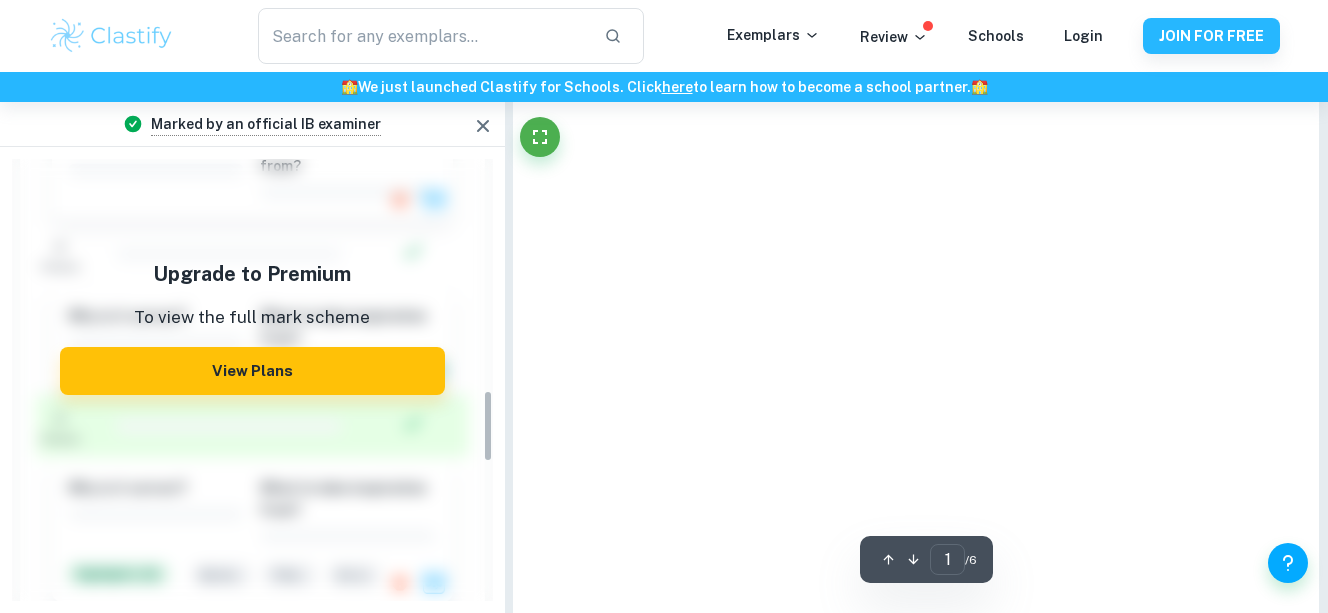 scroll, scrollTop: 1413, scrollLeft: 0, axis: vertical 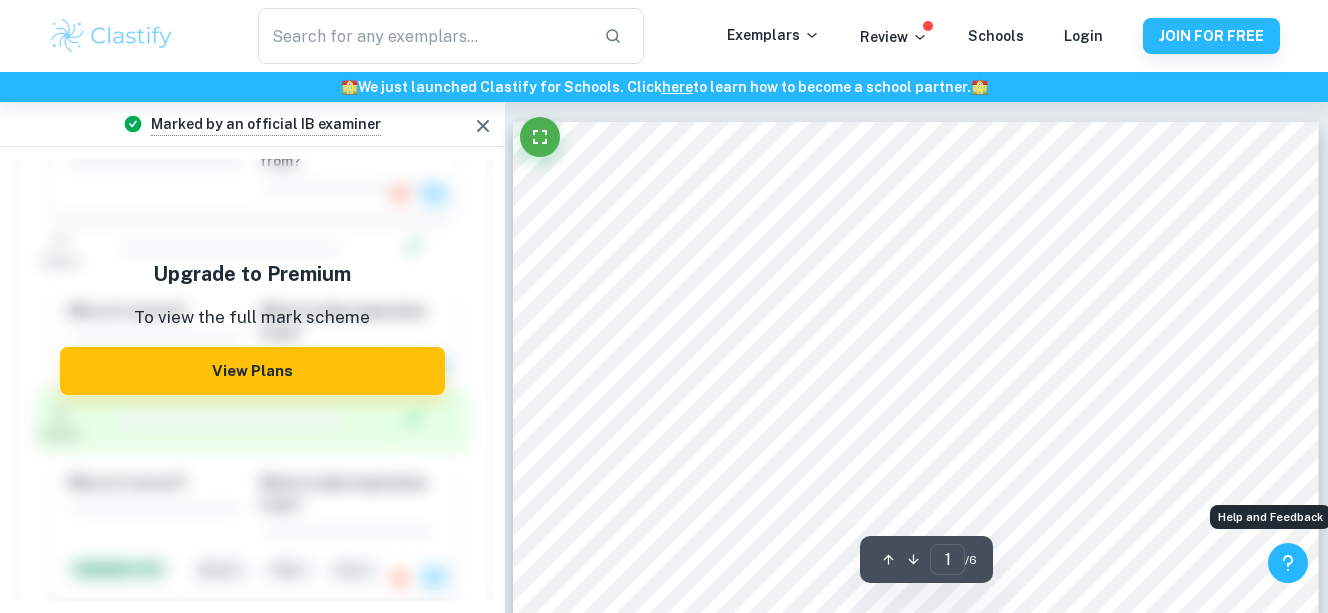 click 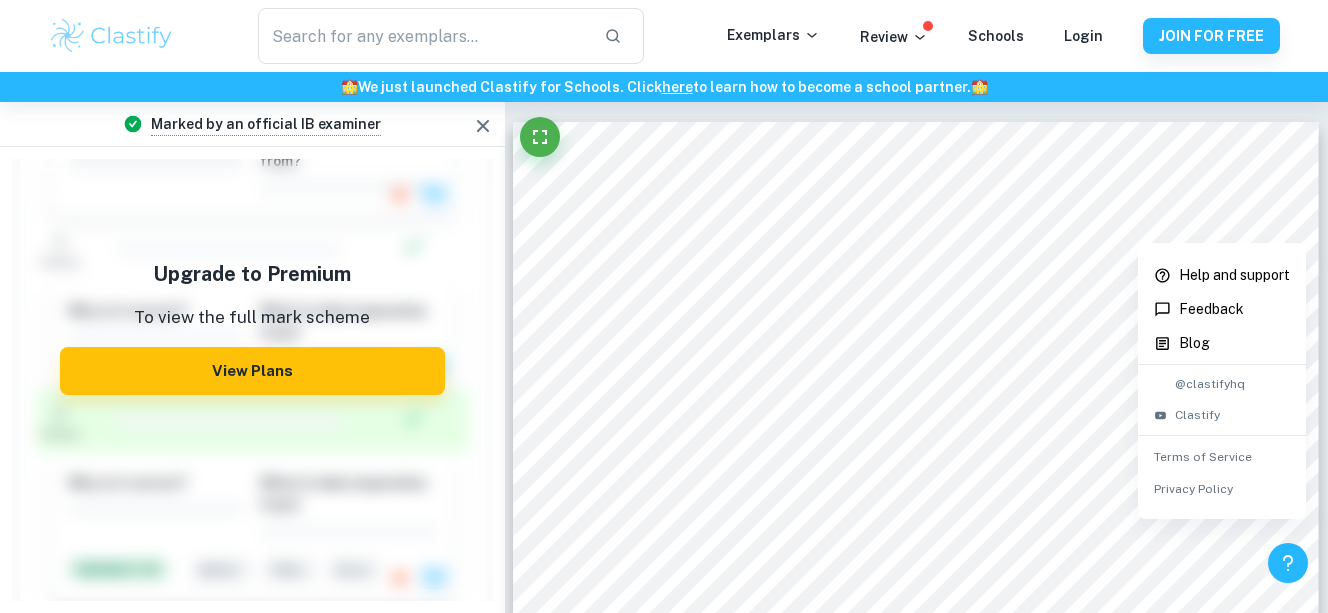click at bounding box center (664, 306) 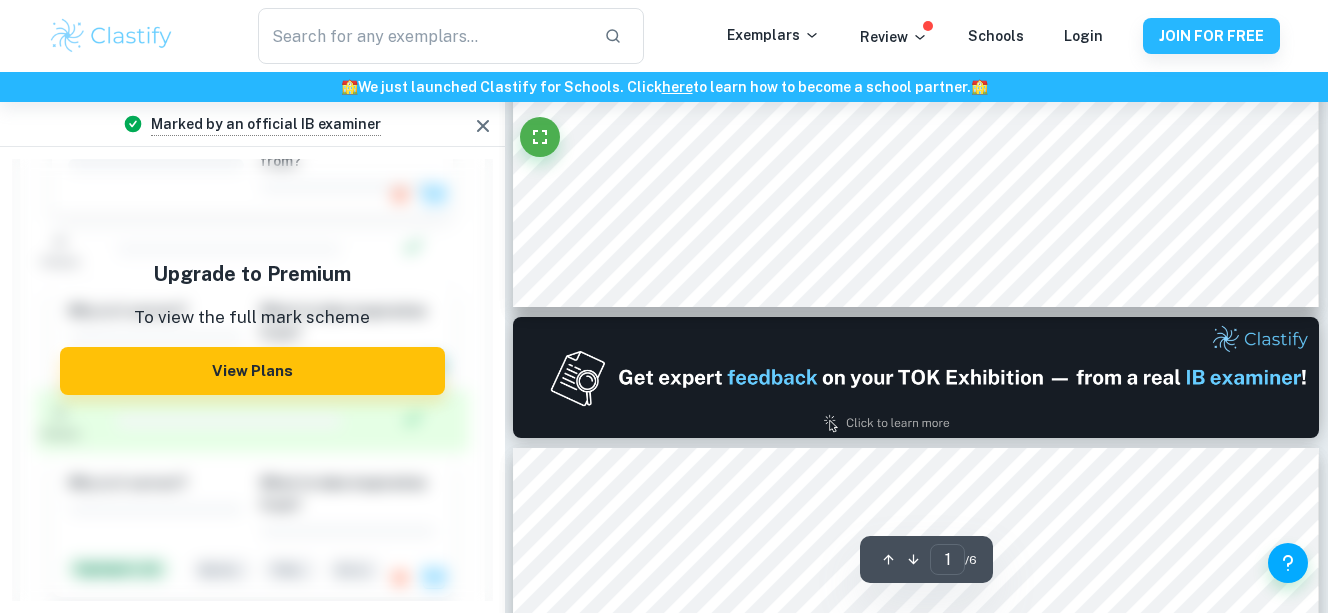 scroll, scrollTop: 1100, scrollLeft: 0, axis: vertical 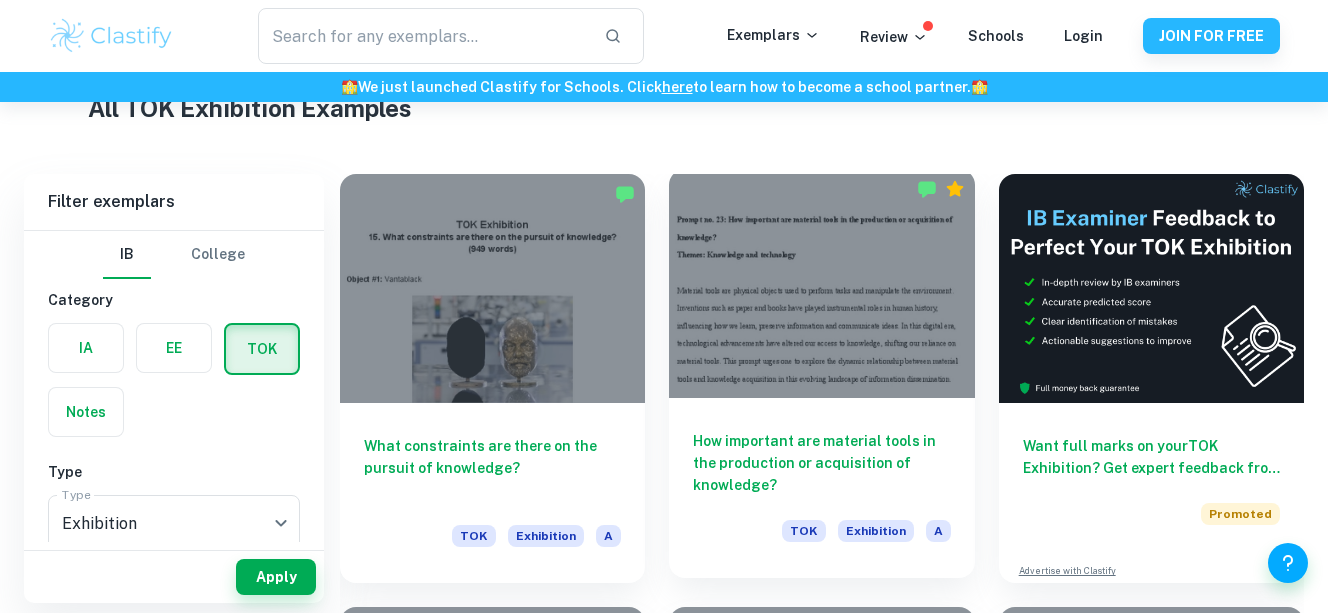 click on "How important are material tools in the production or acquisition of knowledge?" at bounding box center (821, 463) 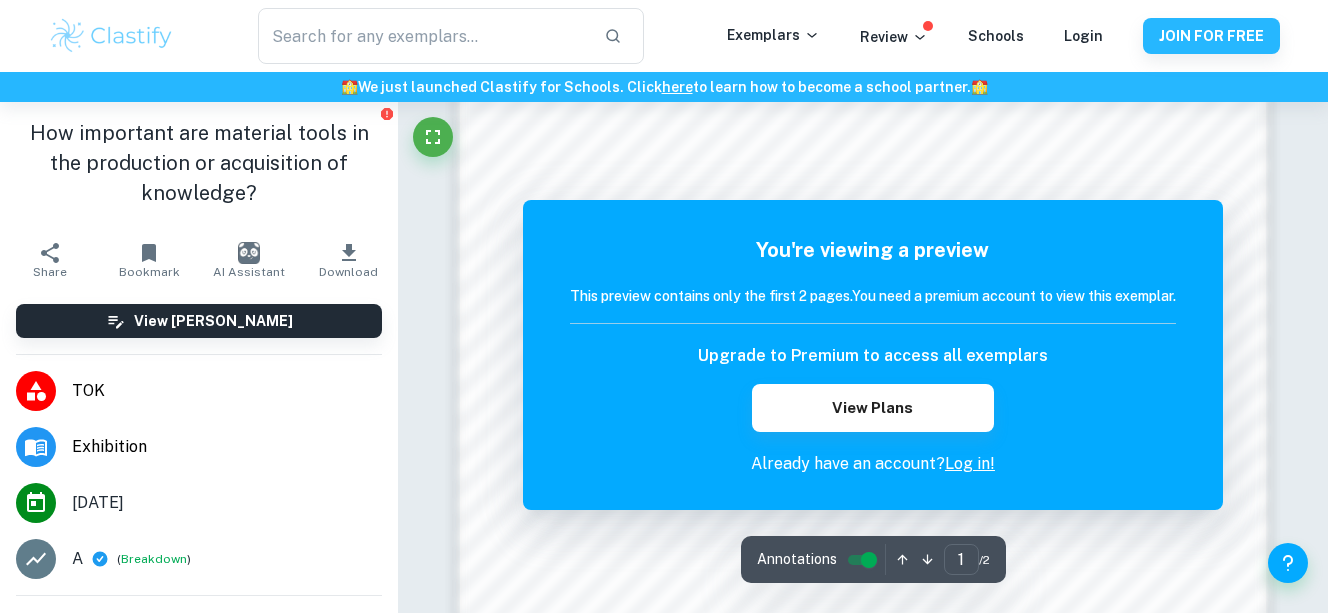 scroll, scrollTop: 1900, scrollLeft: 0, axis: vertical 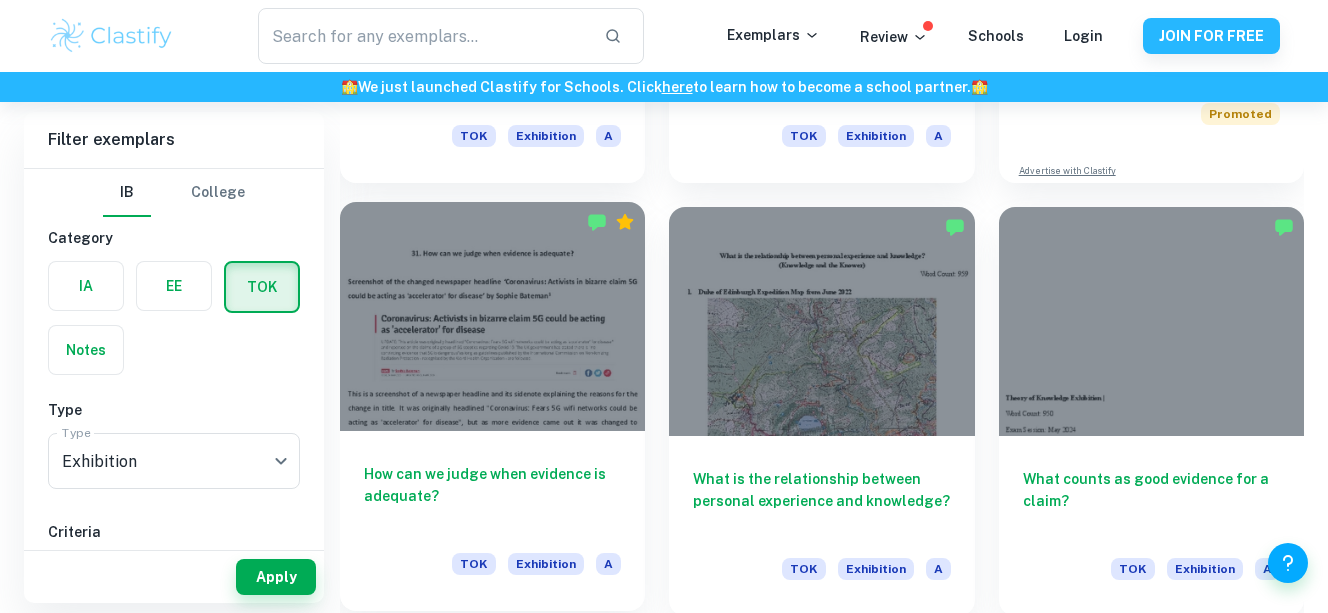 click at bounding box center [492, 316] 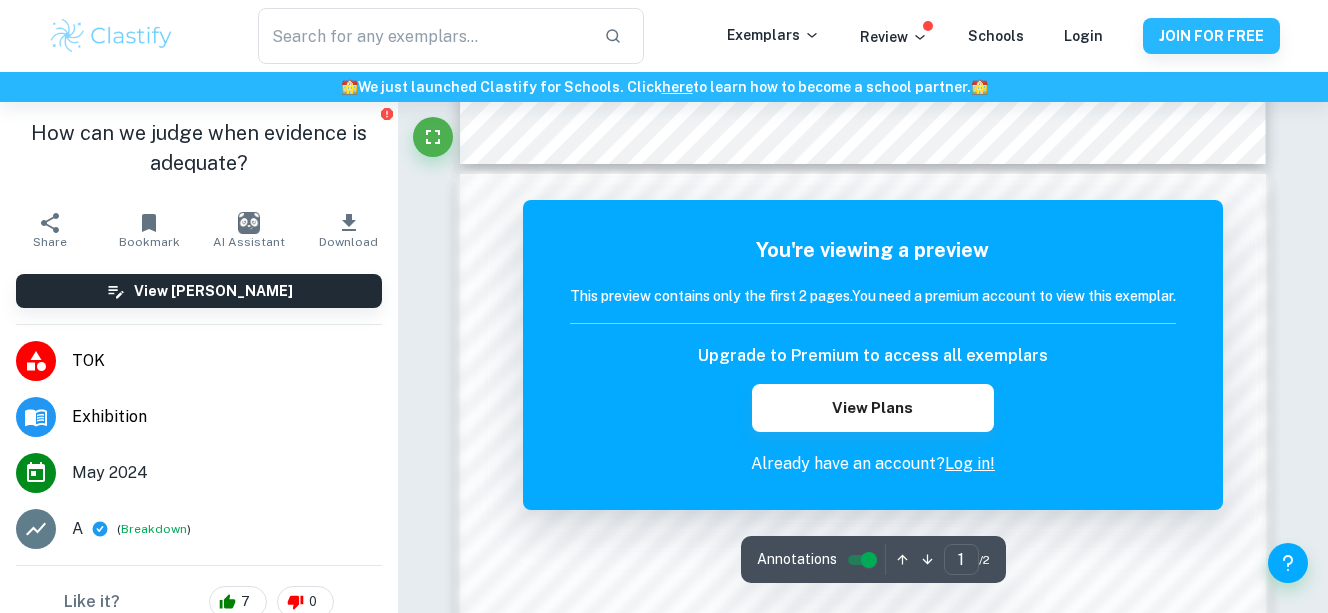 scroll, scrollTop: 1100, scrollLeft: 0, axis: vertical 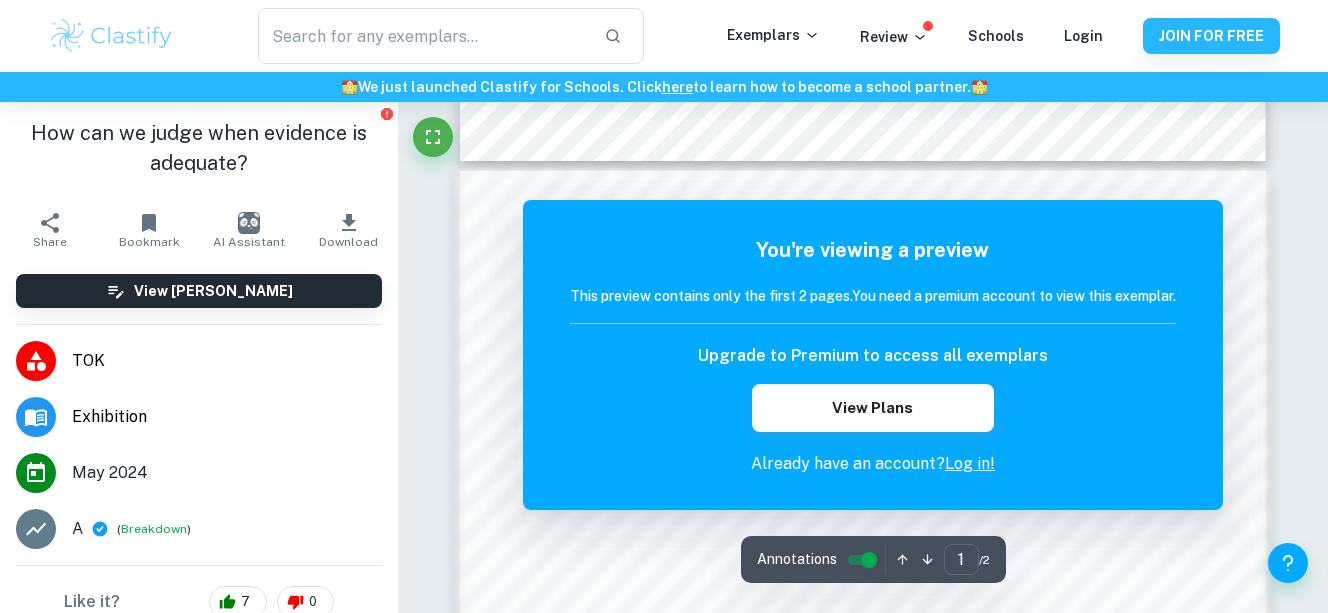 click on "Log in!" at bounding box center [970, 463] 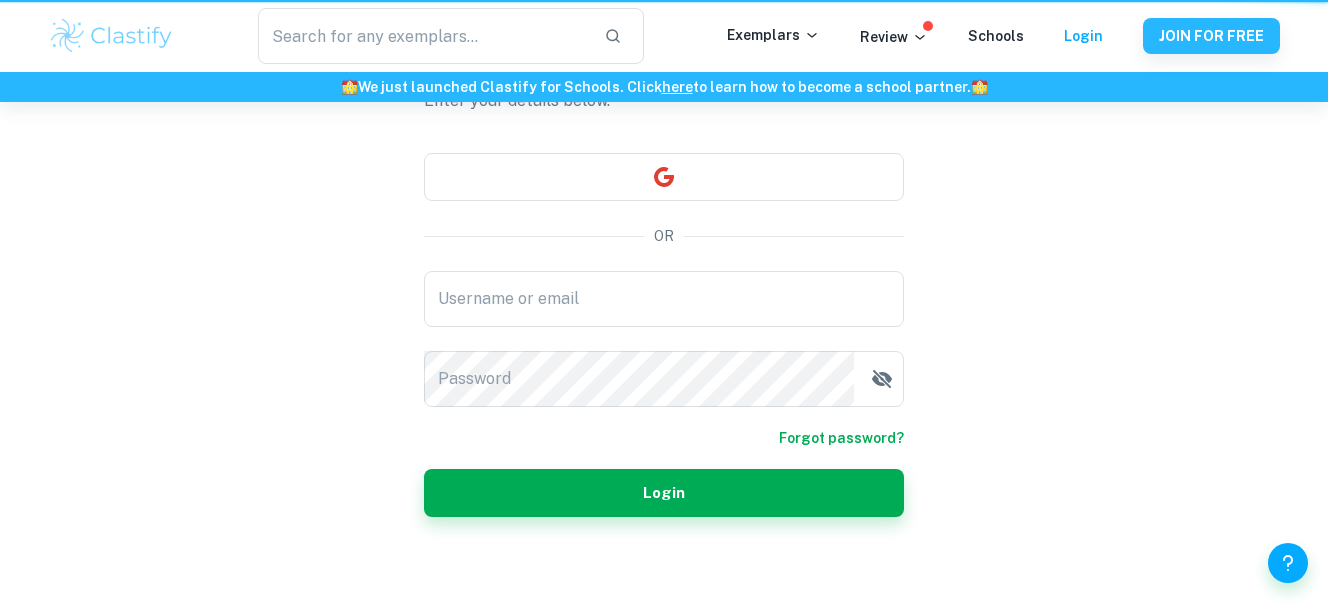 scroll, scrollTop: 0, scrollLeft: 0, axis: both 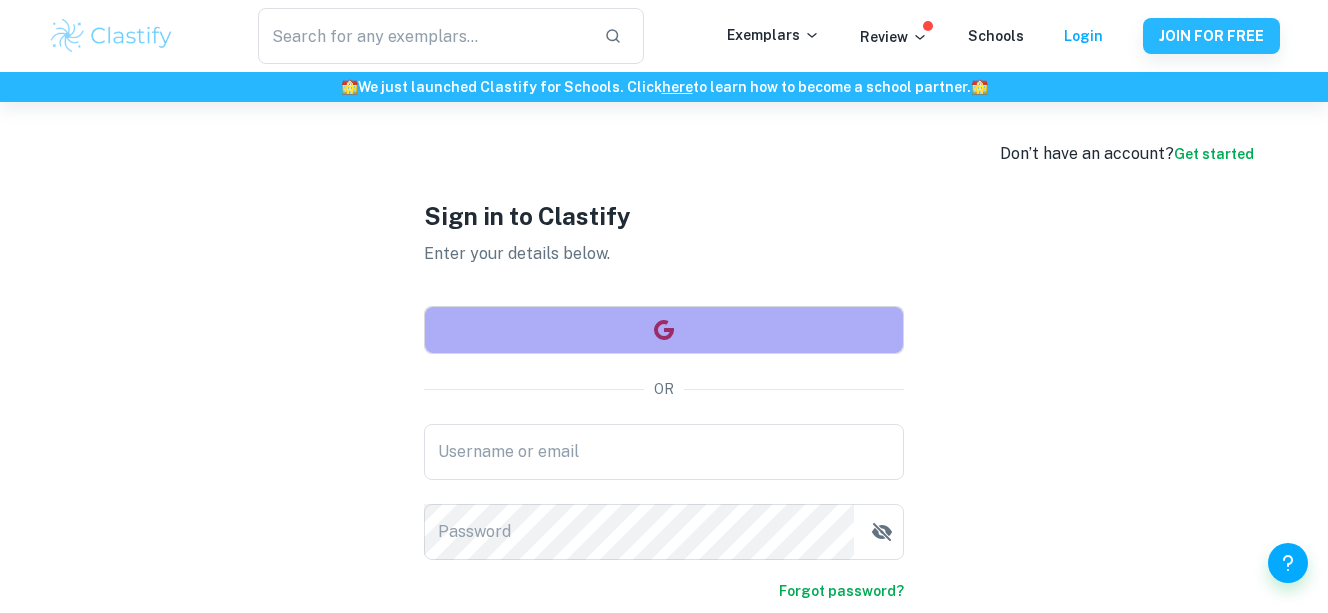 click at bounding box center (664, 330) 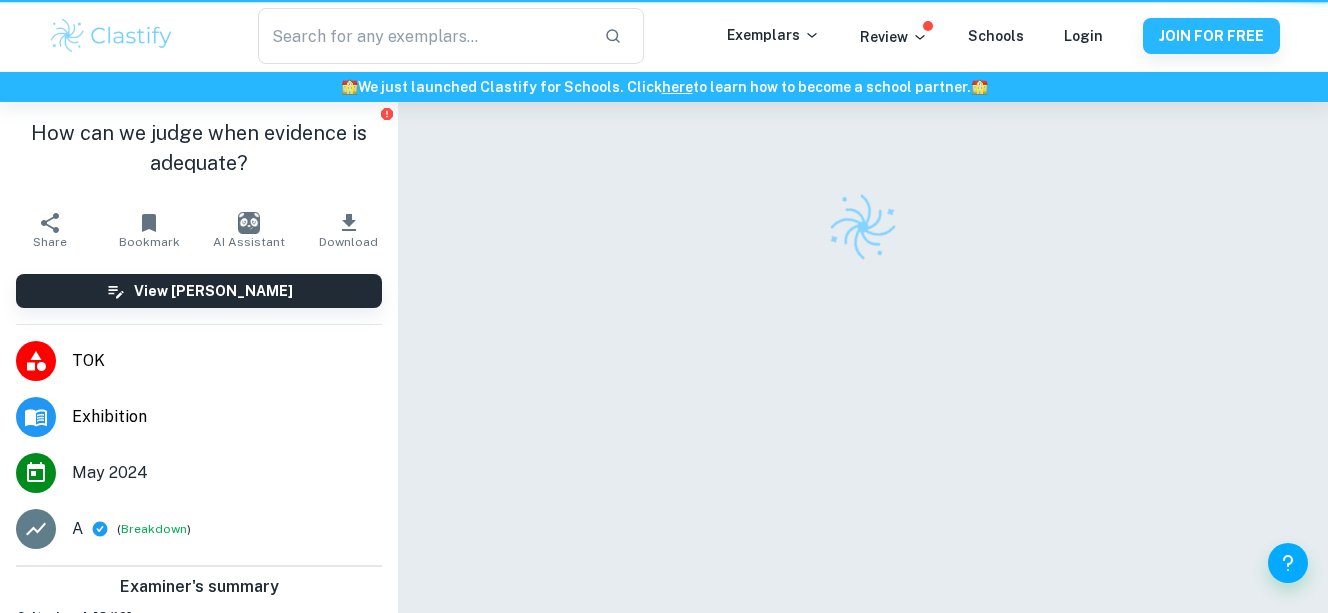 scroll, scrollTop: 102, scrollLeft: 0, axis: vertical 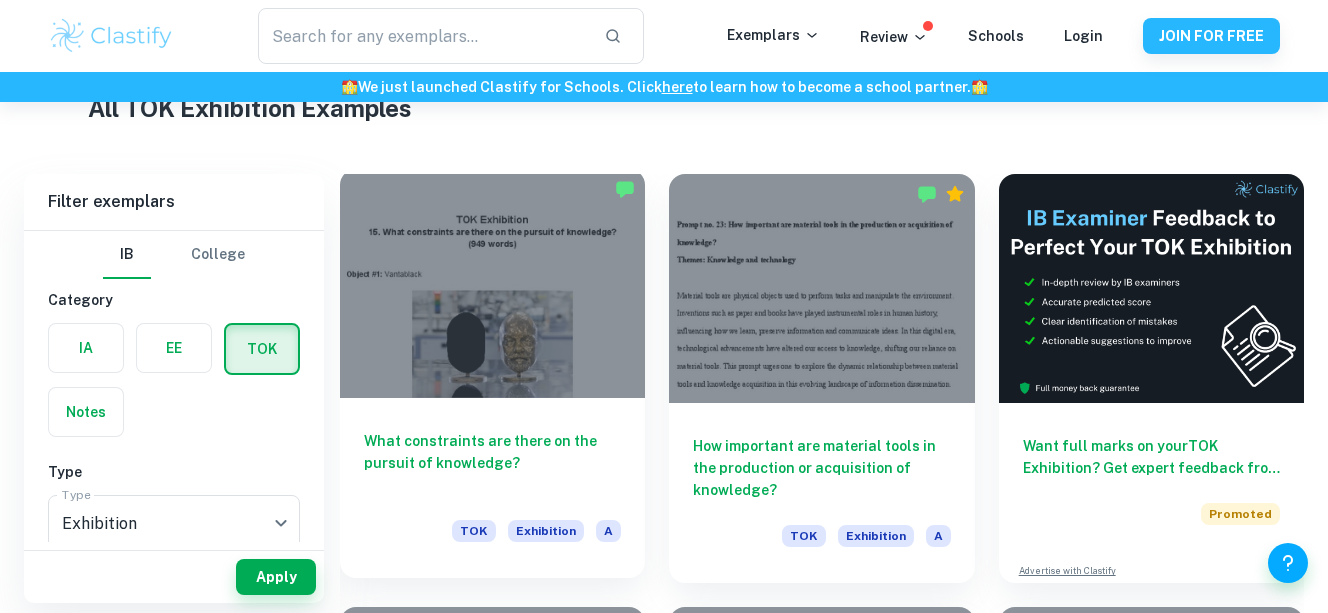 click at bounding box center (492, 283) 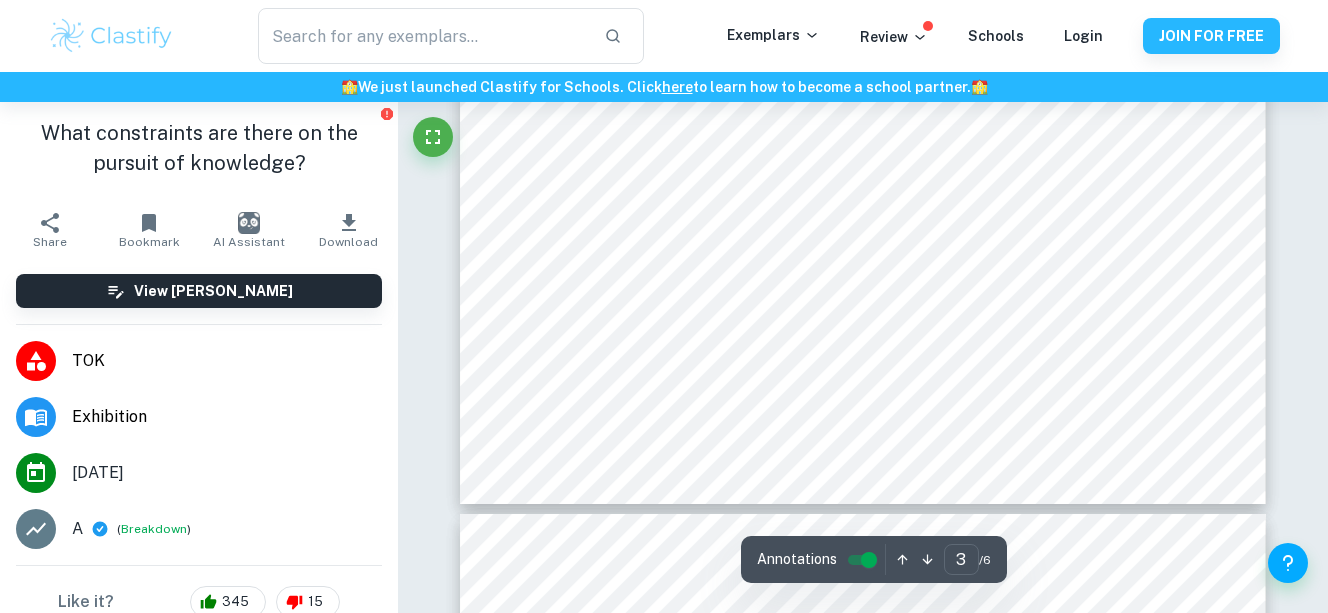 scroll, scrollTop: 3100, scrollLeft: 0, axis: vertical 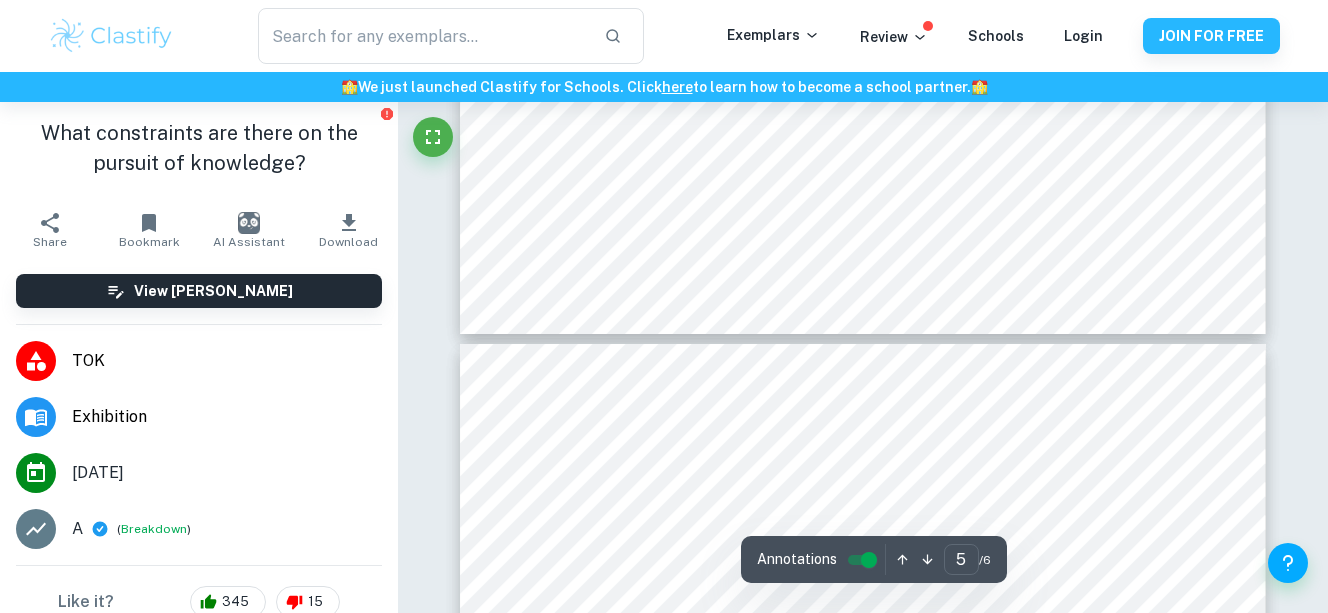 type on "6" 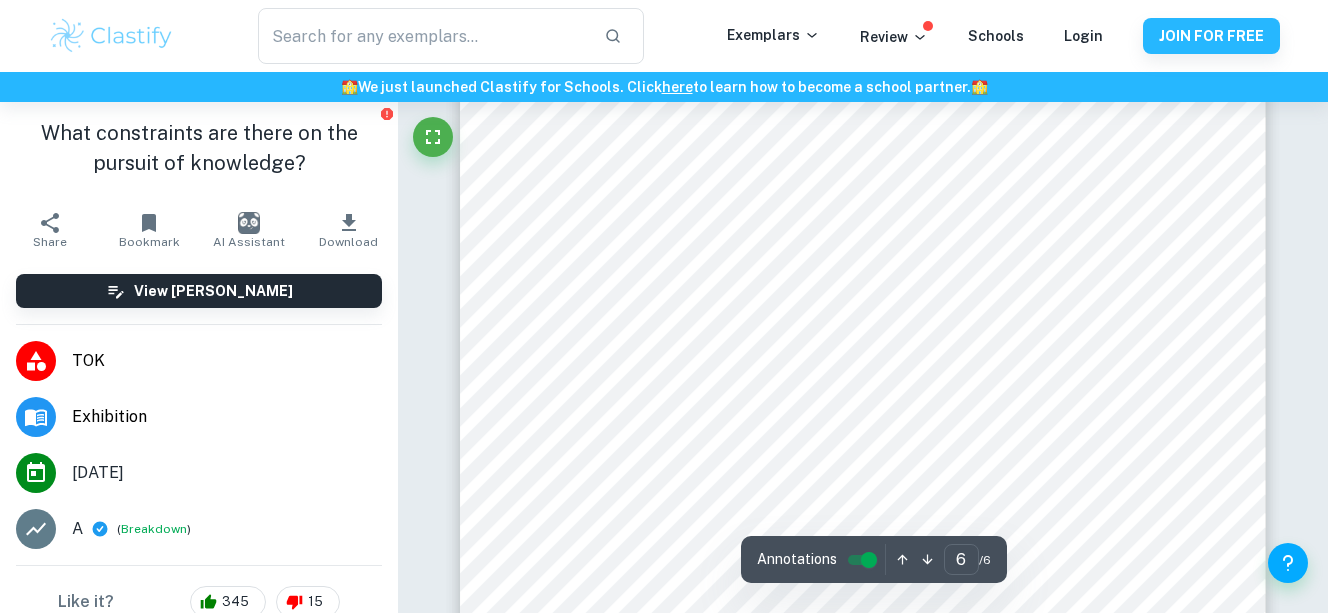 scroll, scrollTop: 6093, scrollLeft: 0, axis: vertical 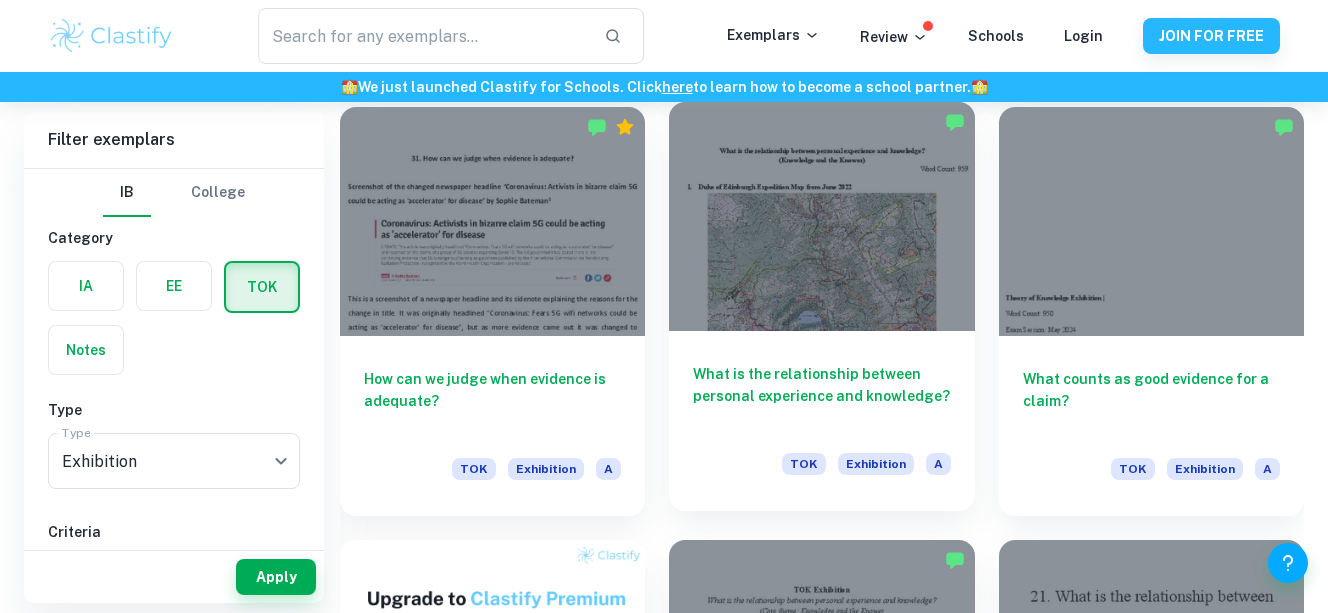 click on "What is the relationship between personal experience and knowledge?" at bounding box center (821, 396) 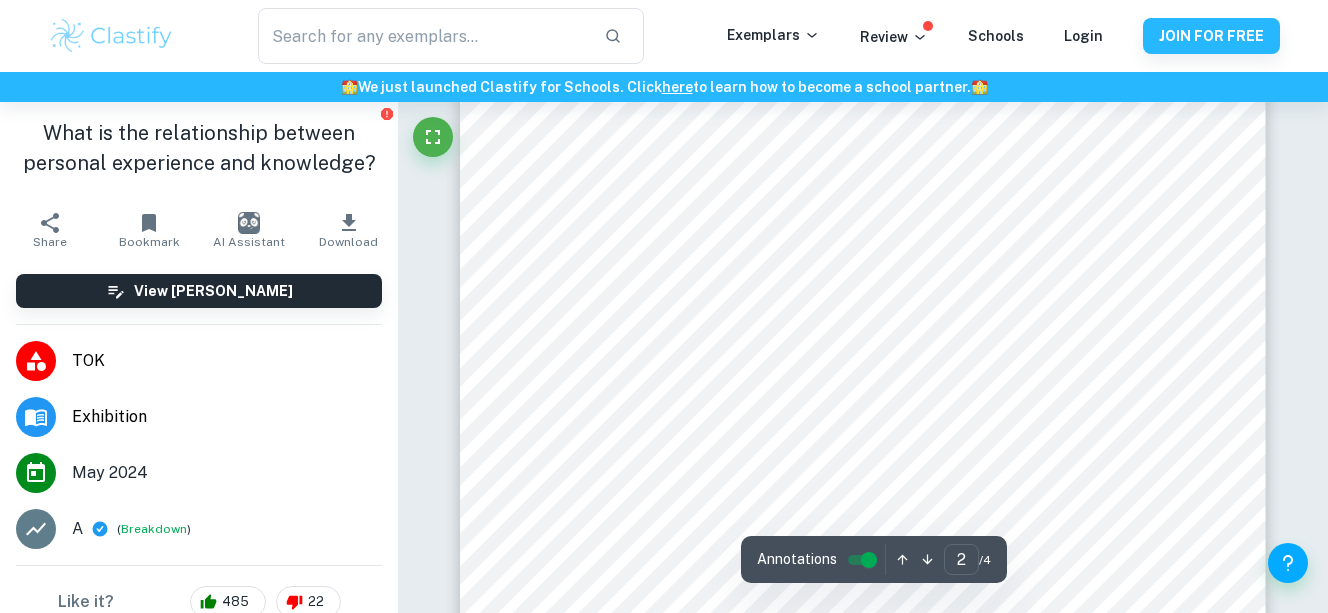 scroll, scrollTop: 1300, scrollLeft: 0, axis: vertical 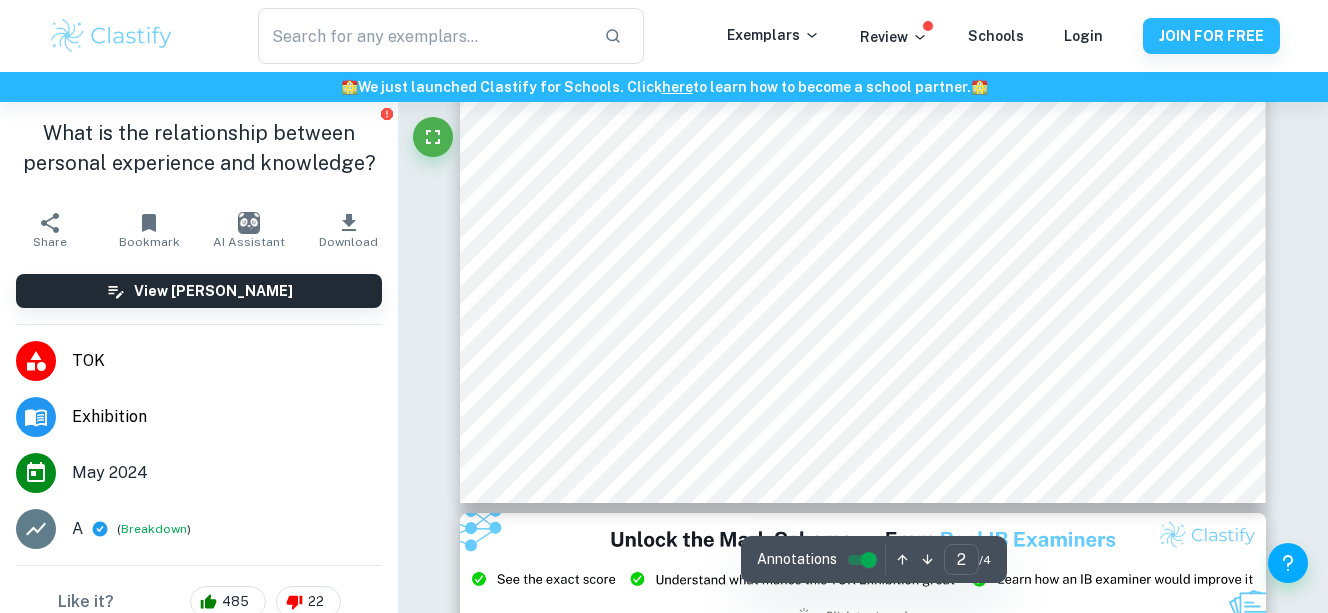 type on "3" 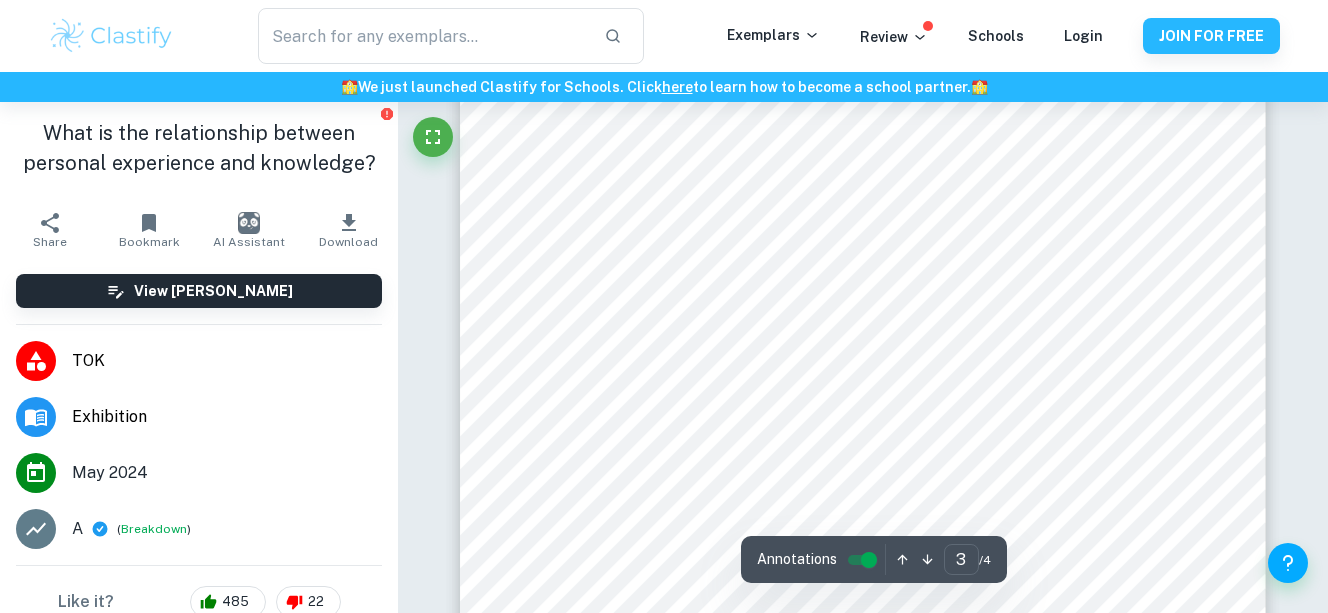 scroll, scrollTop: 2700, scrollLeft: 0, axis: vertical 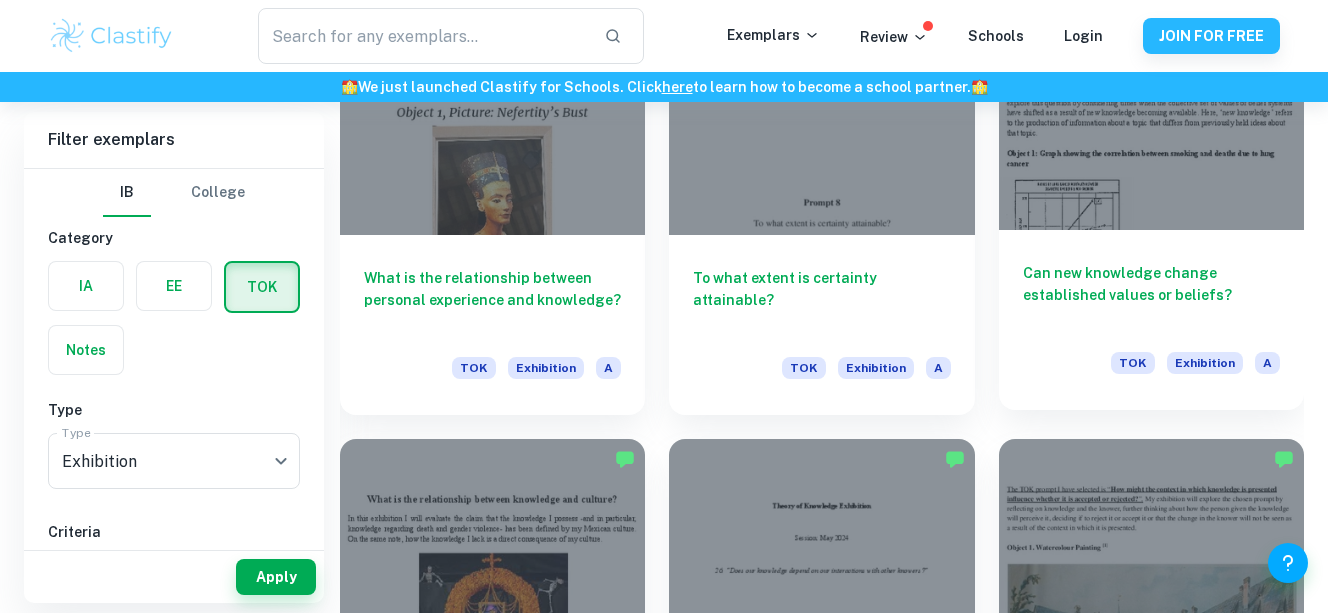 click on "Can new knowledge change established values or beliefs?" at bounding box center (1151, 295) 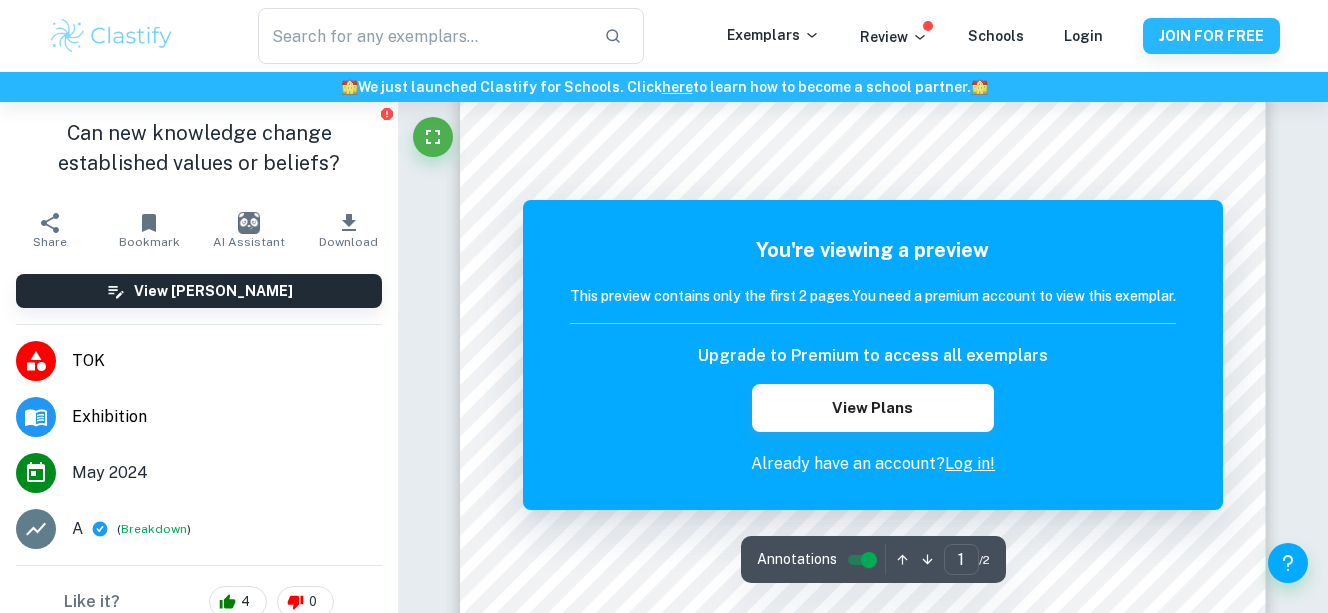 scroll, scrollTop: 300, scrollLeft: 0, axis: vertical 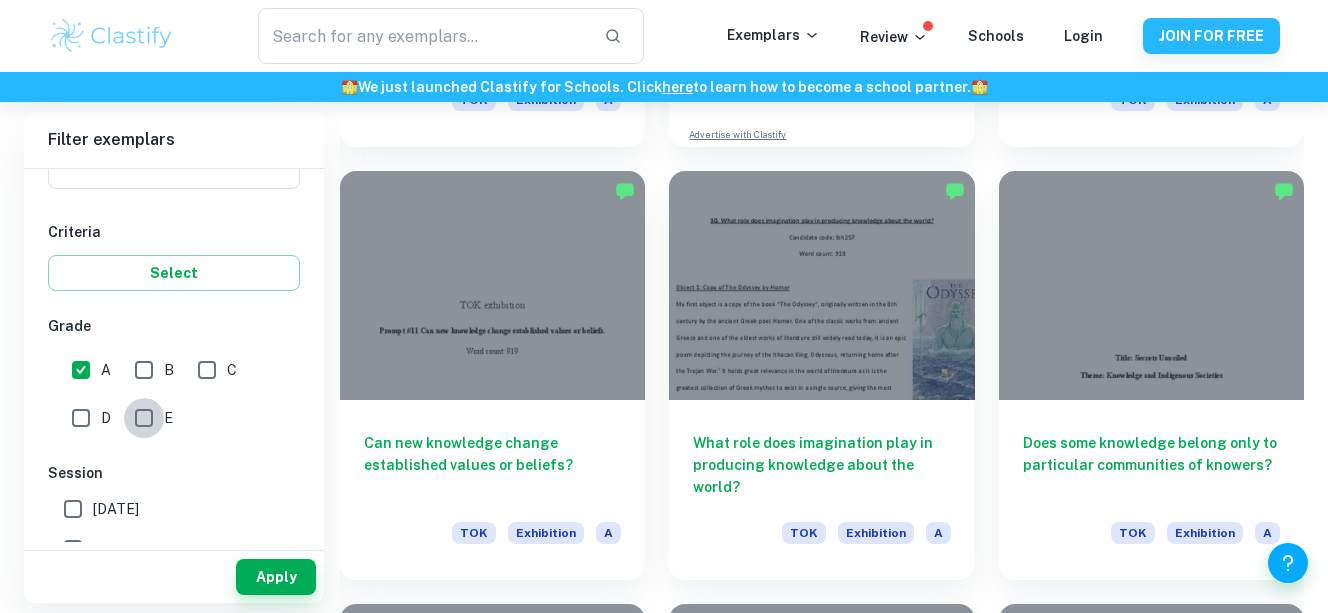 click on "E" at bounding box center [144, 418] 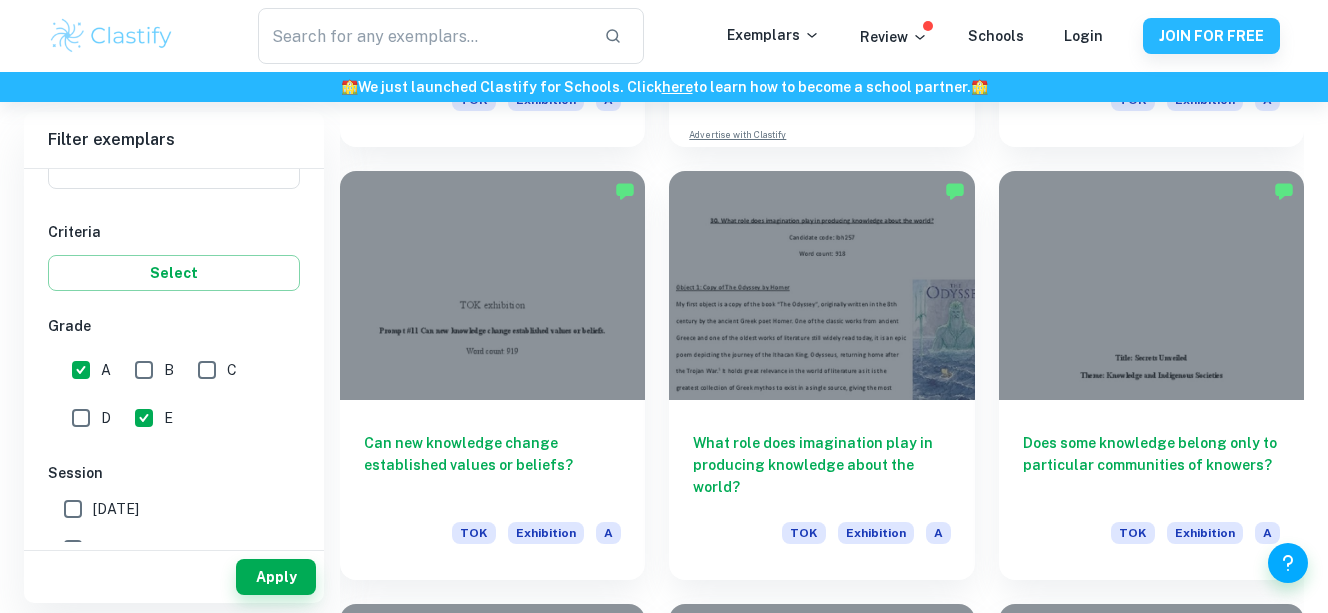 click on "A" at bounding box center (81, 370) 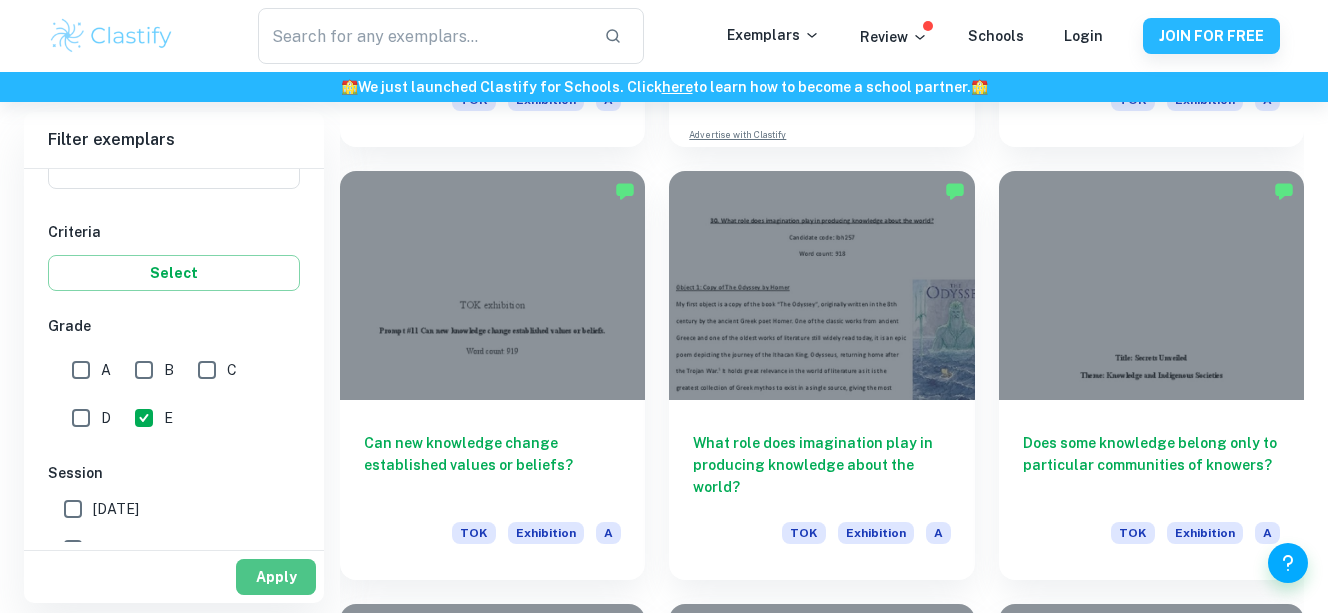 click on "Apply" at bounding box center (276, 577) 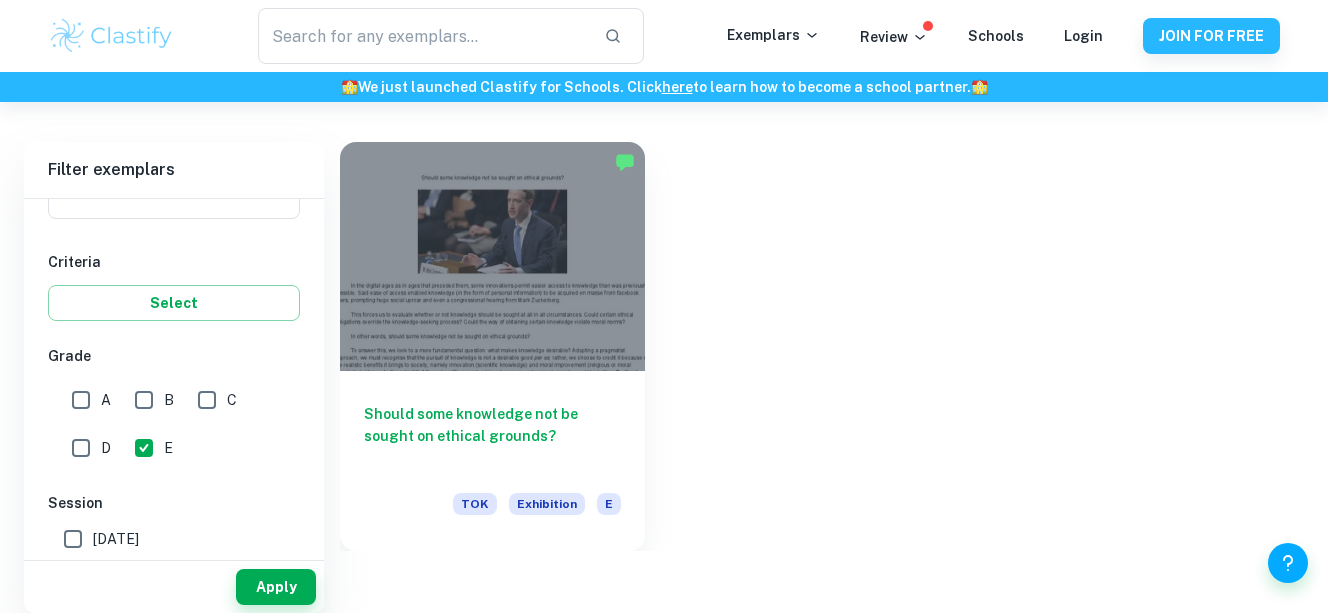 scroll, scrollTop: 470, scrollLeft: 0, axis: vertical 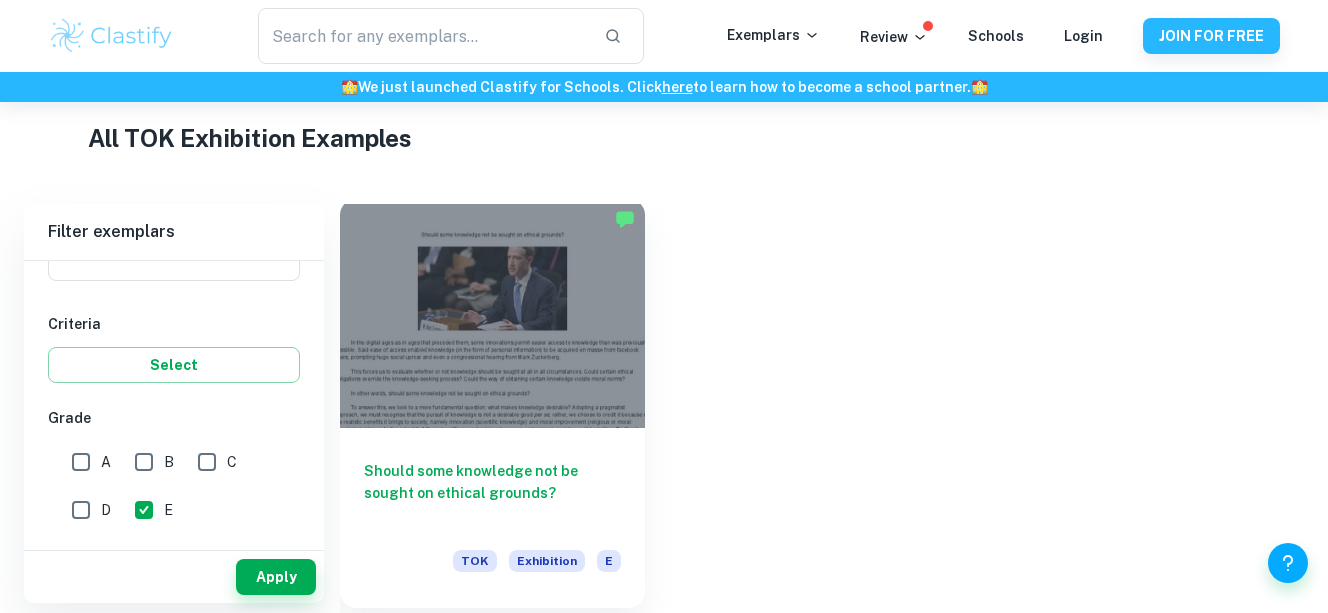click on "Should some knowledge not be sought on ethical grounds? TOK Exhibition E" at bounding box center [492, 518] 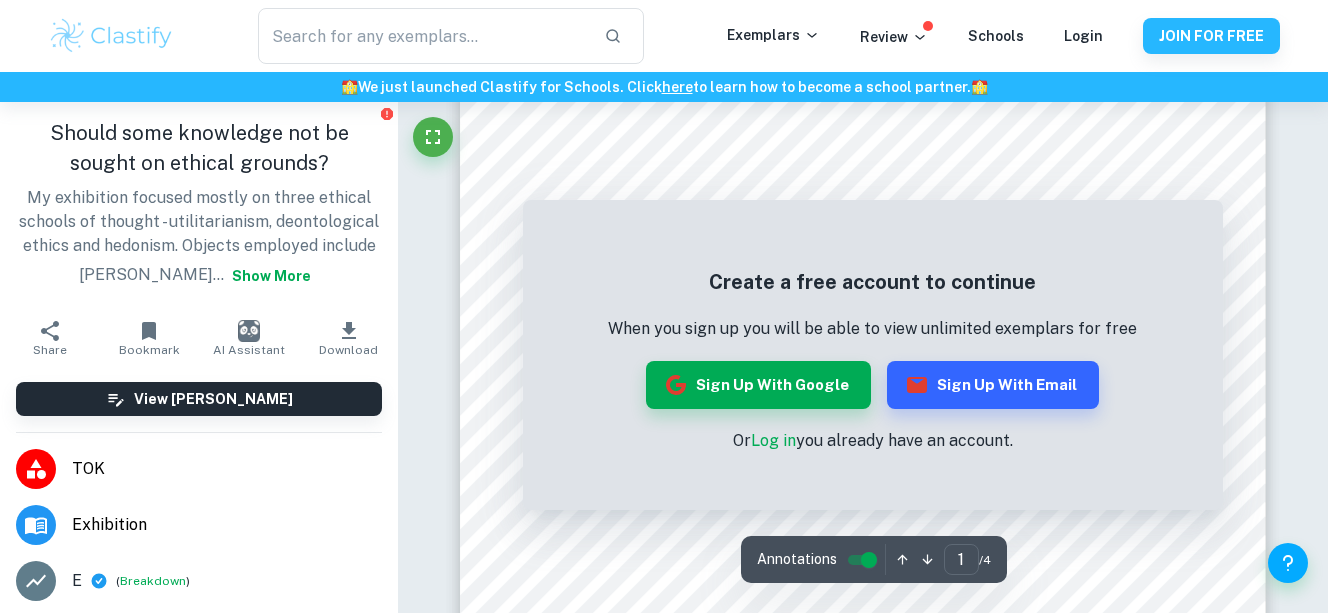 scroll, scrollTop: 300, scrollLeft: 0, axis: vertical 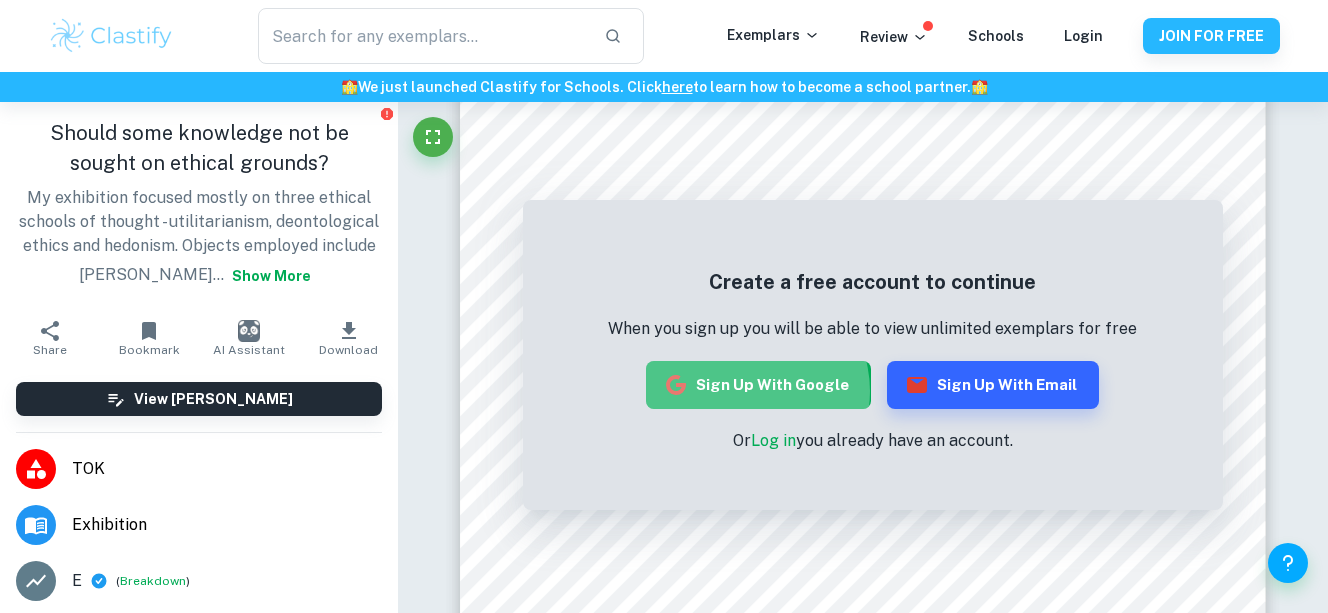 click on "Sign up with Google" at bounding box center [758, 385] 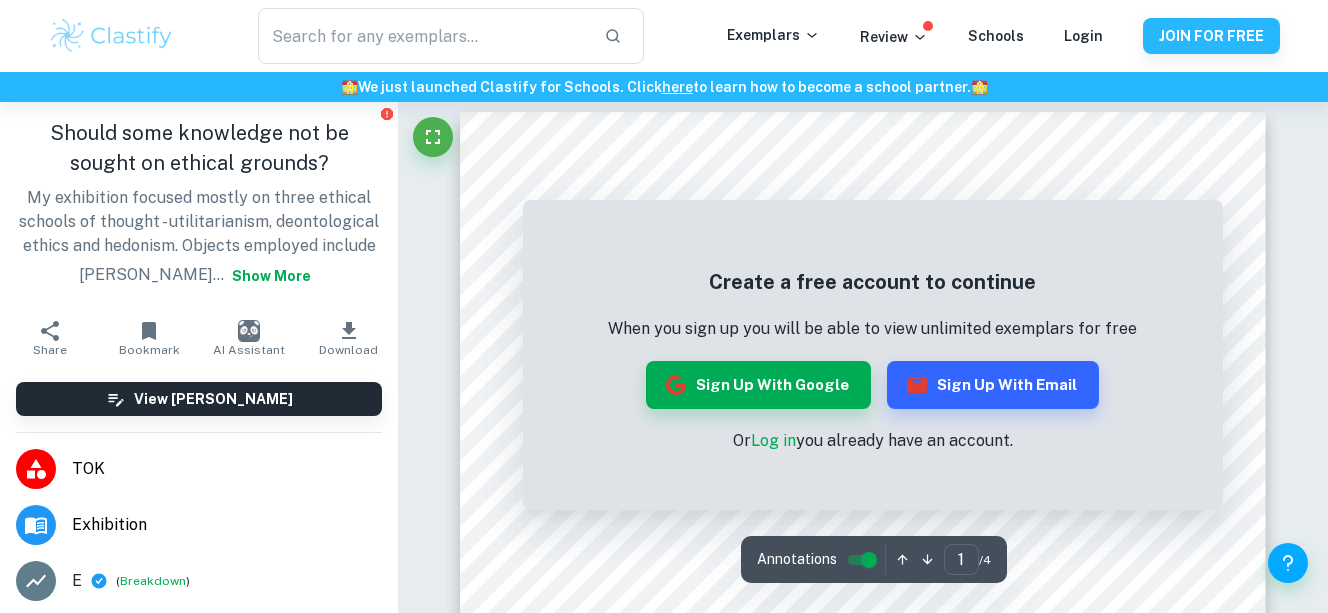 scroll, scrollTop: 0, scrollLeft: 0, axis: both 